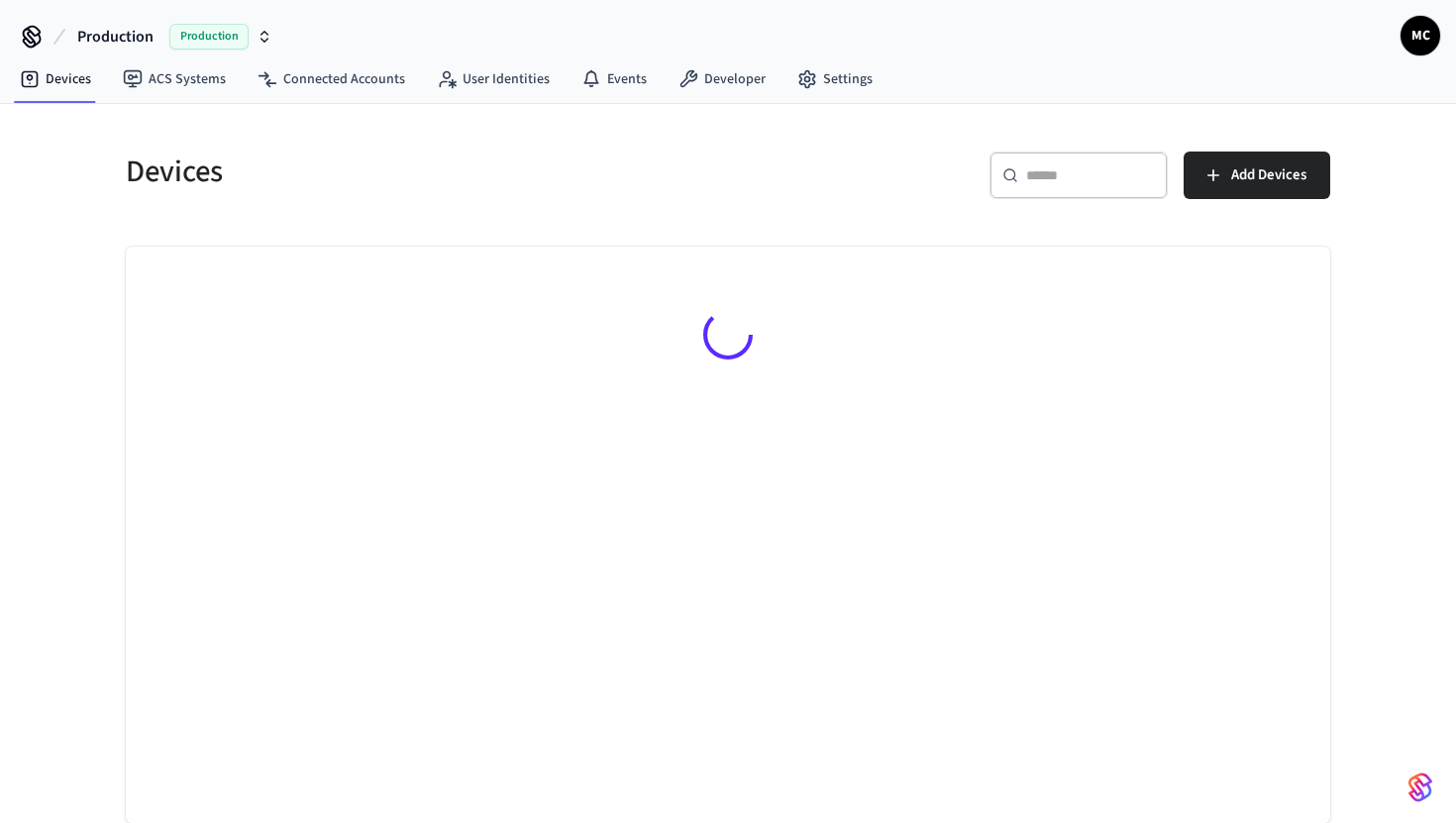 scroll, scrollTop: 0, scrollLeft: 0, axis: both 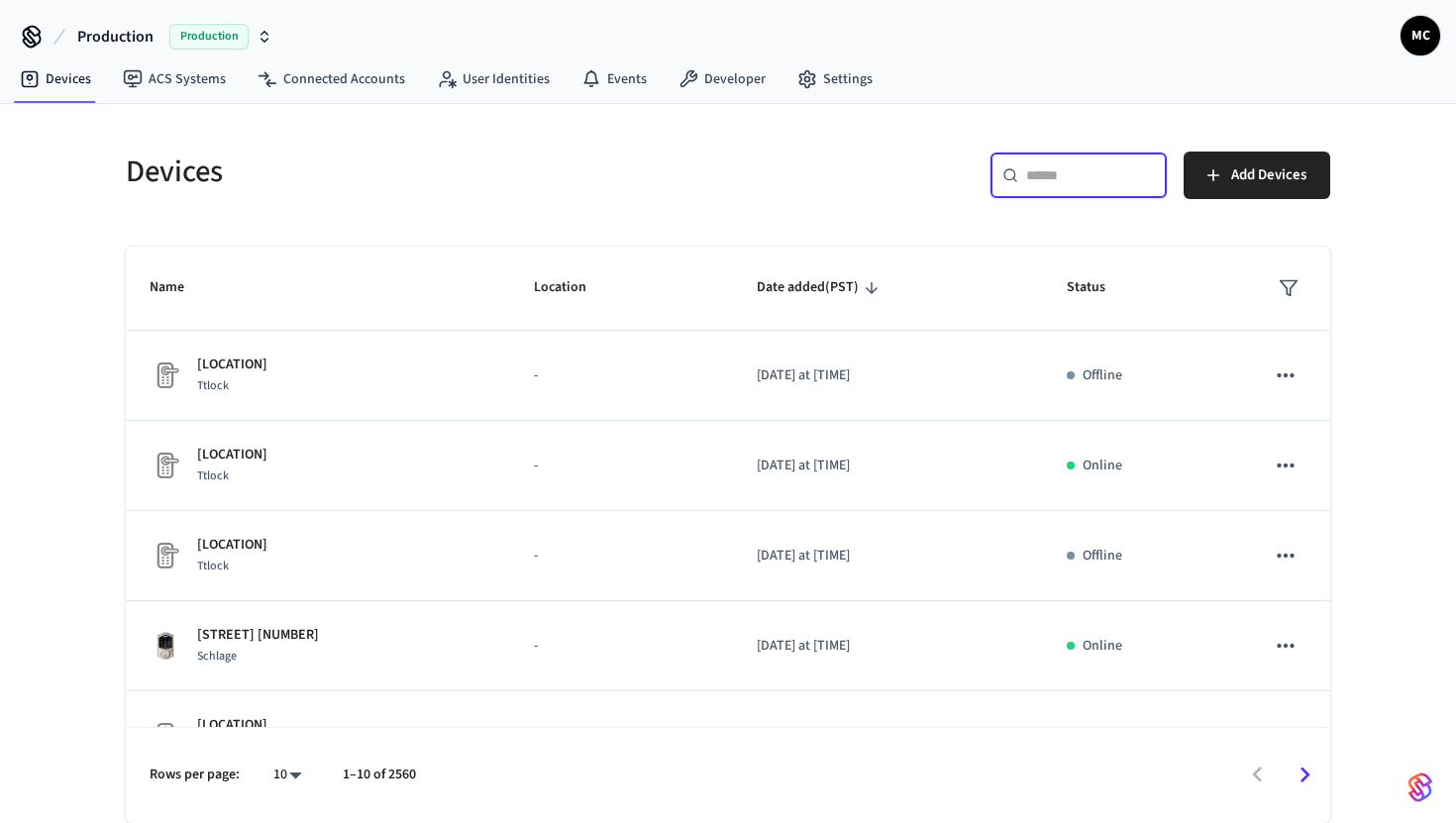 click at bounding box center [1091, 175] 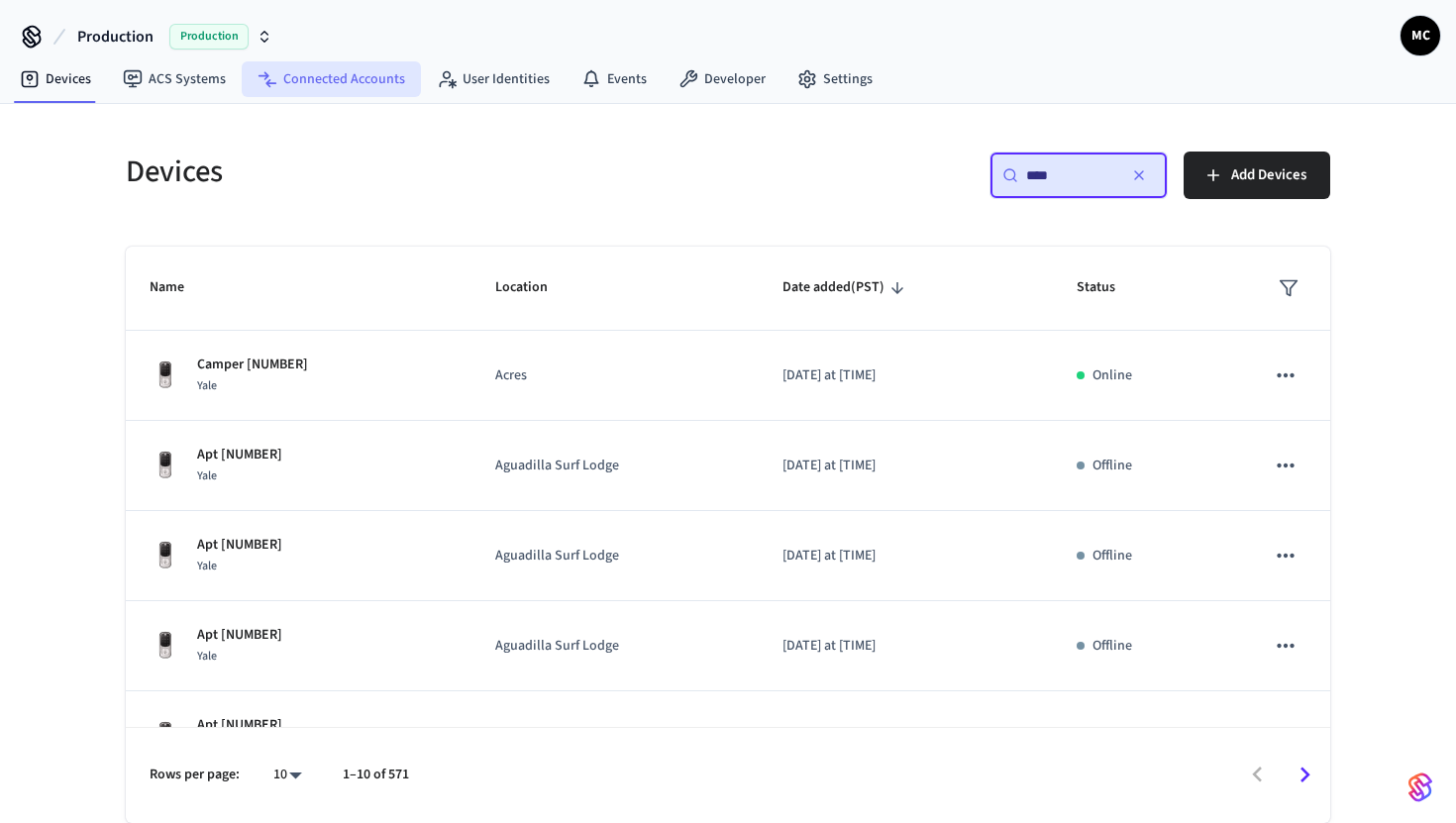 type on "****" 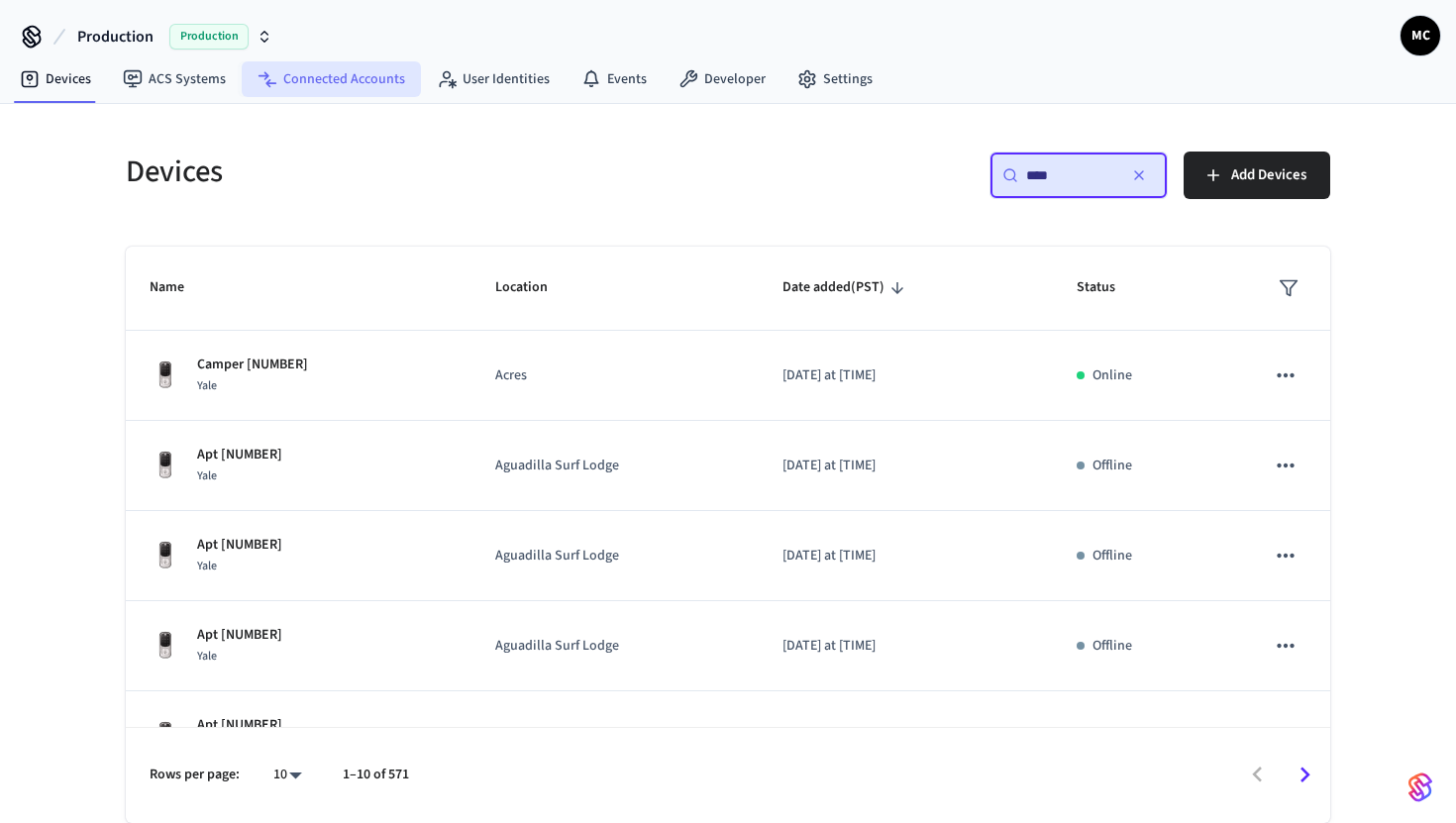 click on "Connected Accounts" at bounding box center [331, 79] 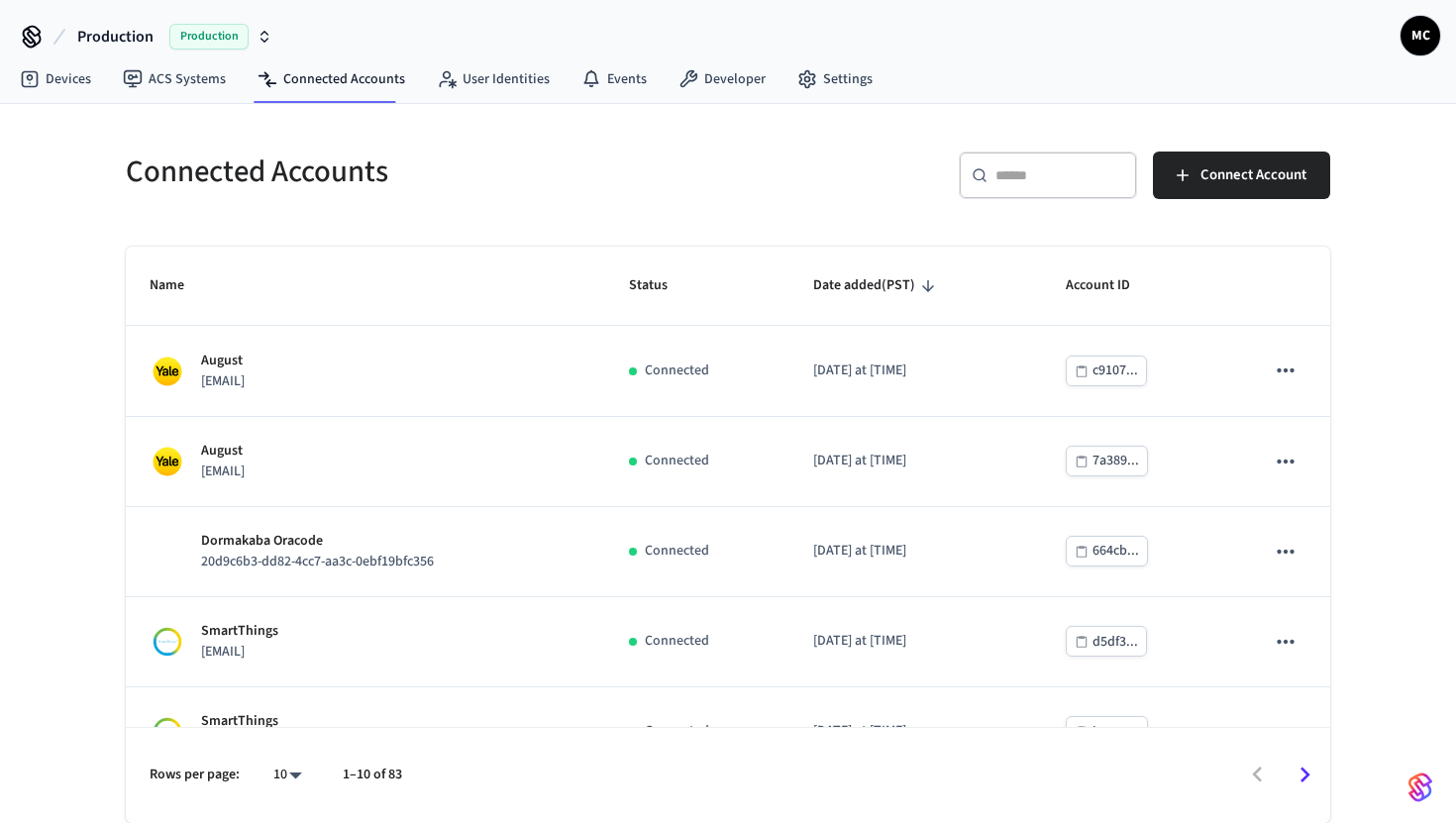 click at bounding box center [1060, 175] 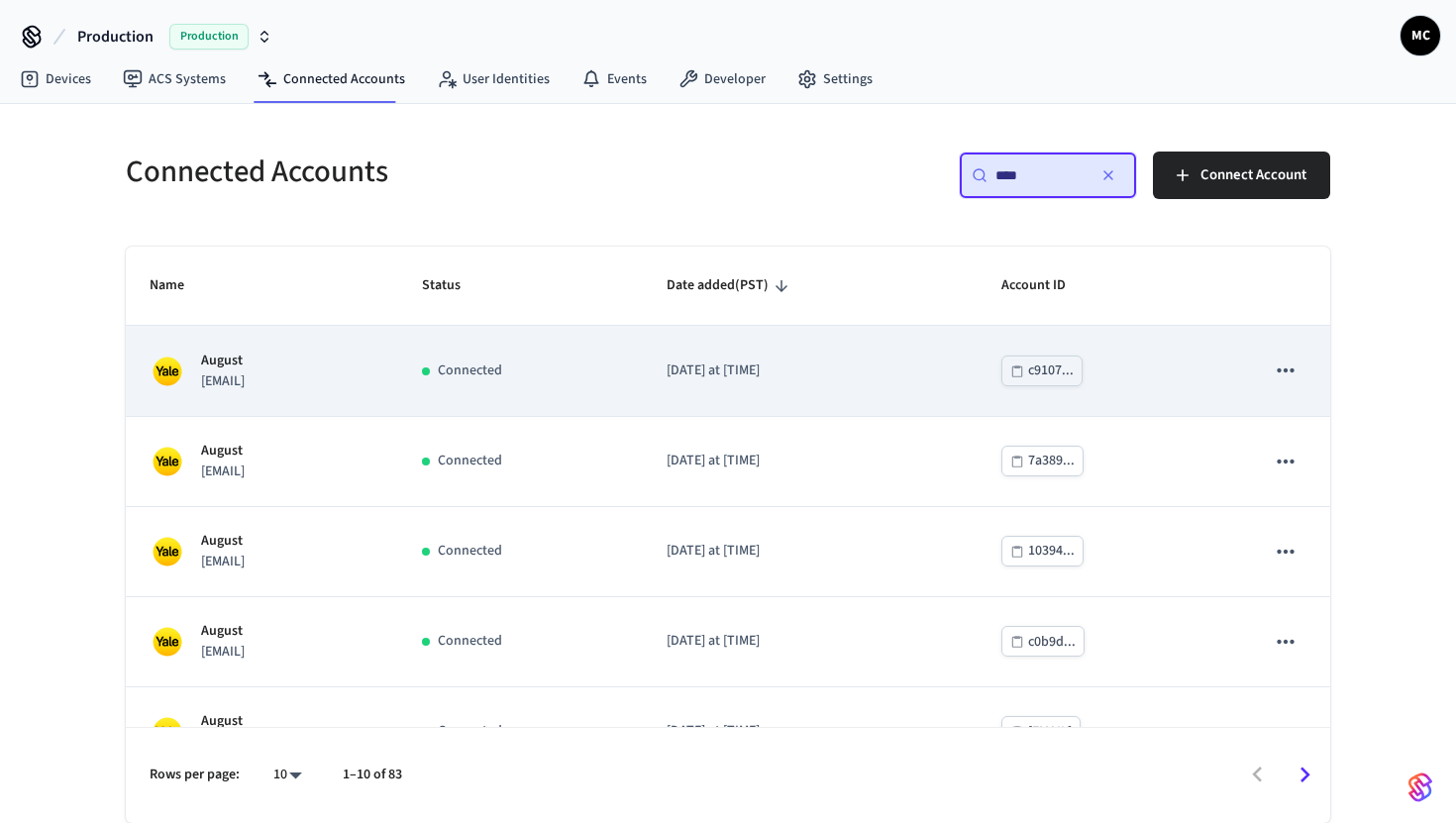 type on "****" 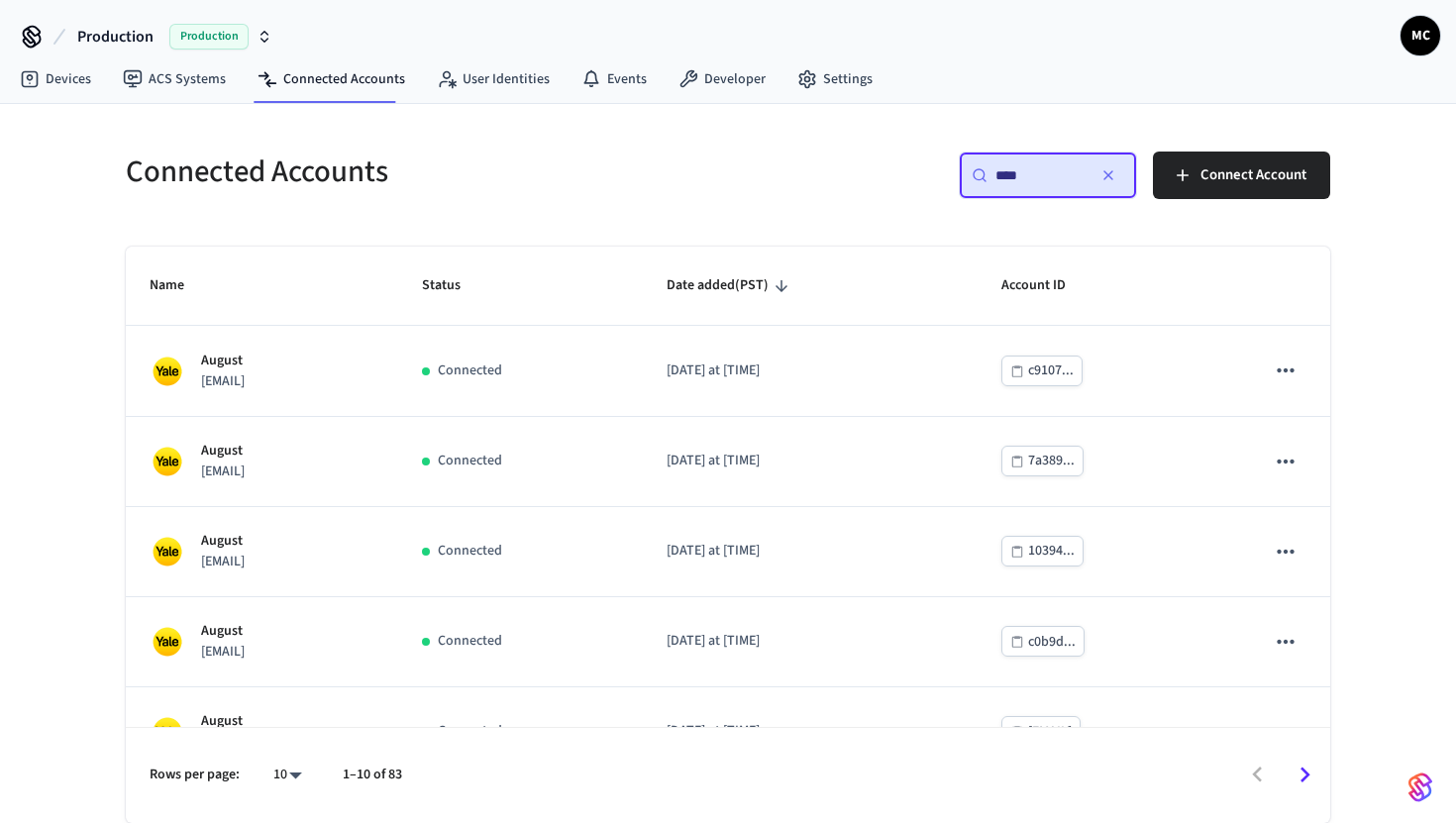 click on "Production Production MC Devices ACS Systems Connected Accounts User Identities Events Developer Settings Connected Accounts ​ **** ​ Connect Account Name Status Date added  (PST) Account ID August [EMAIL] Connected [DATE] at [TIME] [UUID] August [EMAIL] Connected [DATE] at [TIME] [UUID] August [EMAIL] Connected [DATE] at [TIME] [UUID] August [EMAIL] Connected [DATE] at [TIME] [UUID] August [EMAIL] Connected [DATE] at [TIME] [UUID] August [EMAIL] Connected [DATE] at [TIME] [UUID] August [EMAIL] Connected [DATE] at [TIME] [UUID] August [EMAIL] Connected [DATE] at [TIME] [UUID] August [EMAIL] Connected [DATE] at [TIME] [UUID] Rows per page: [NUMBER] ** [NUMBER]–[NUMBER] of [NUMBER] /devices/list [NUMBER] /devices/unmanaged/list" at bounding box center (728, 485) 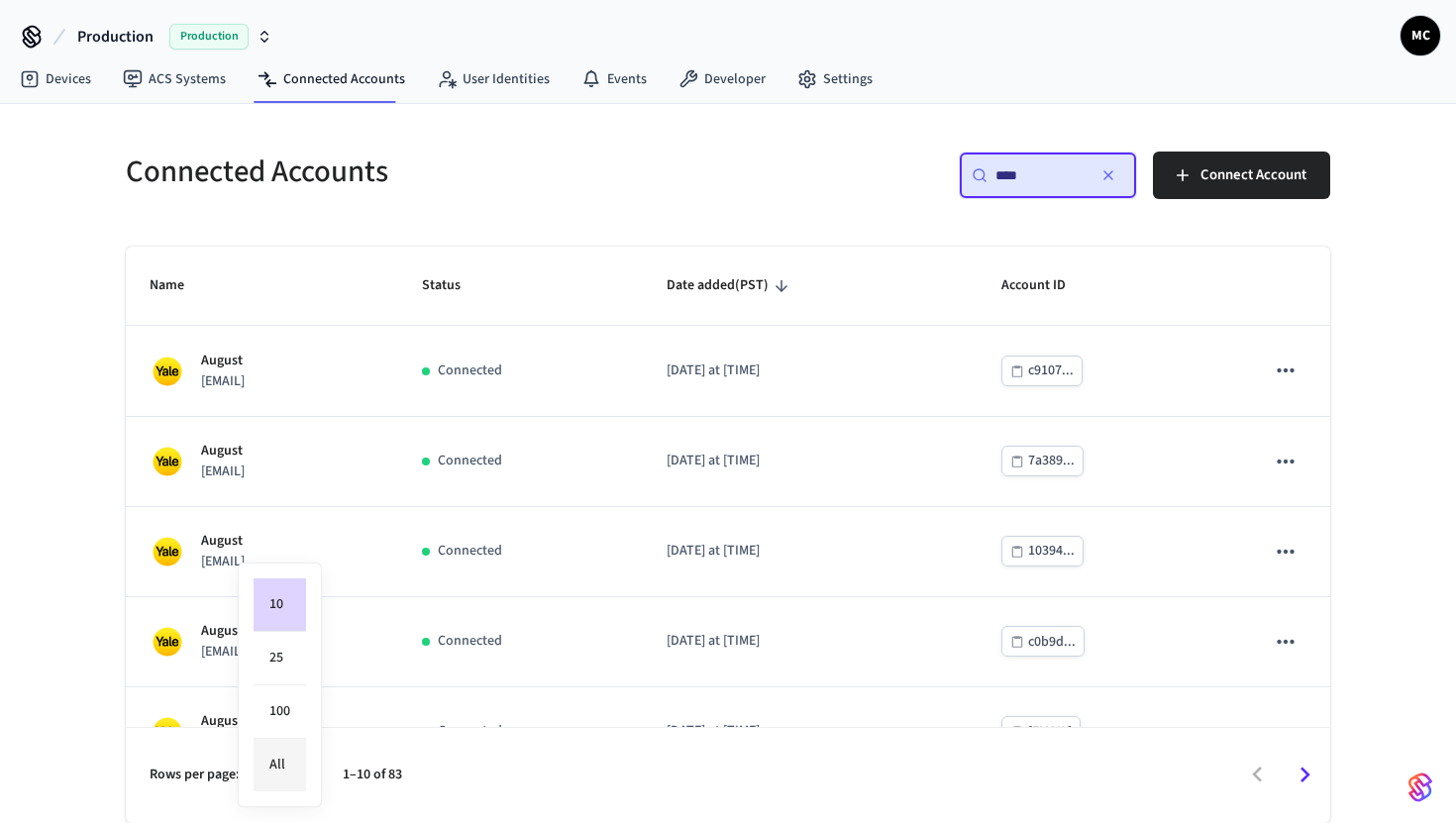 click on "All" at bounding box center (279, 765) 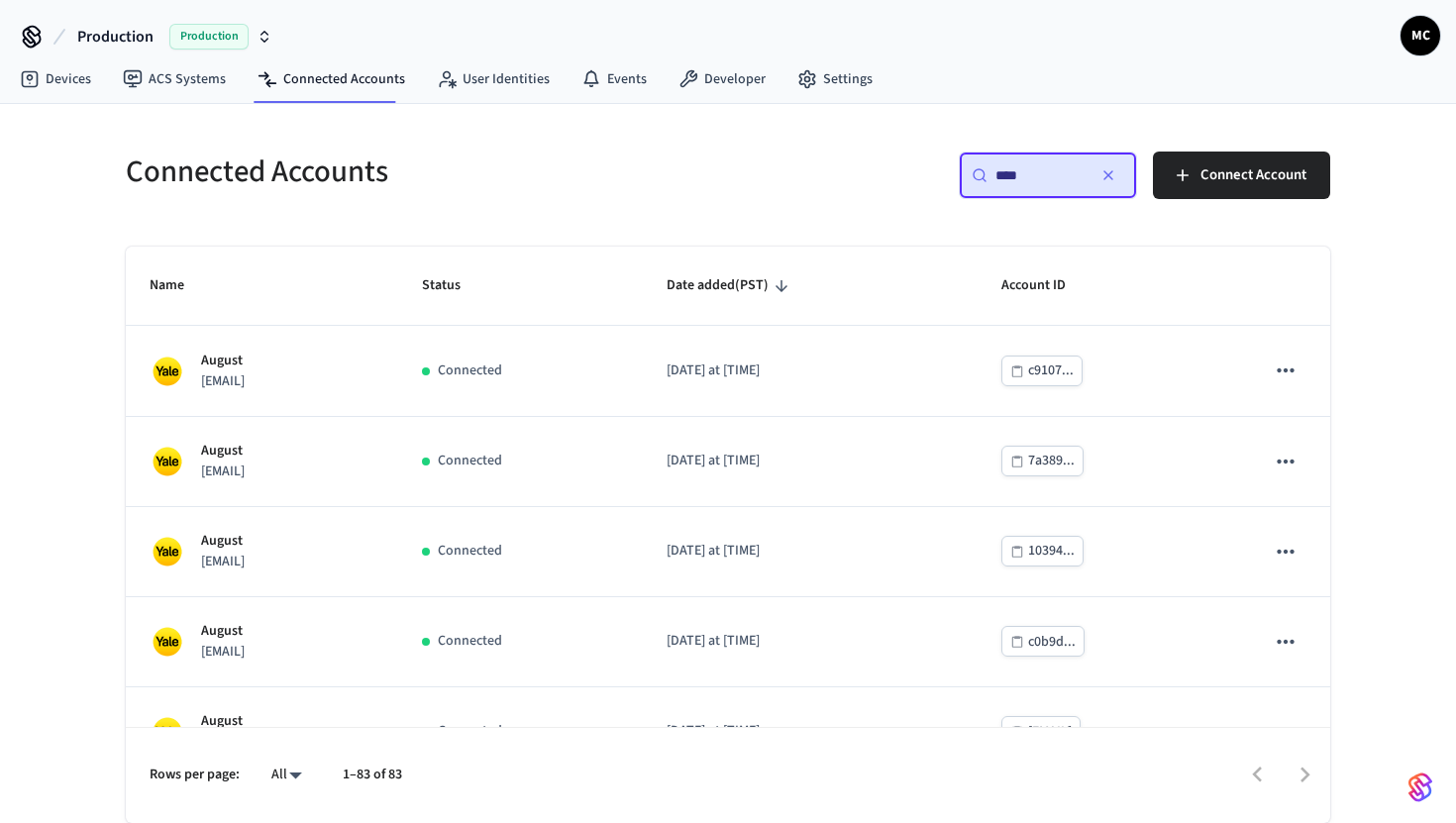 scroll, scrollTop: 1339, scrollLeft: 0, axis: vertical 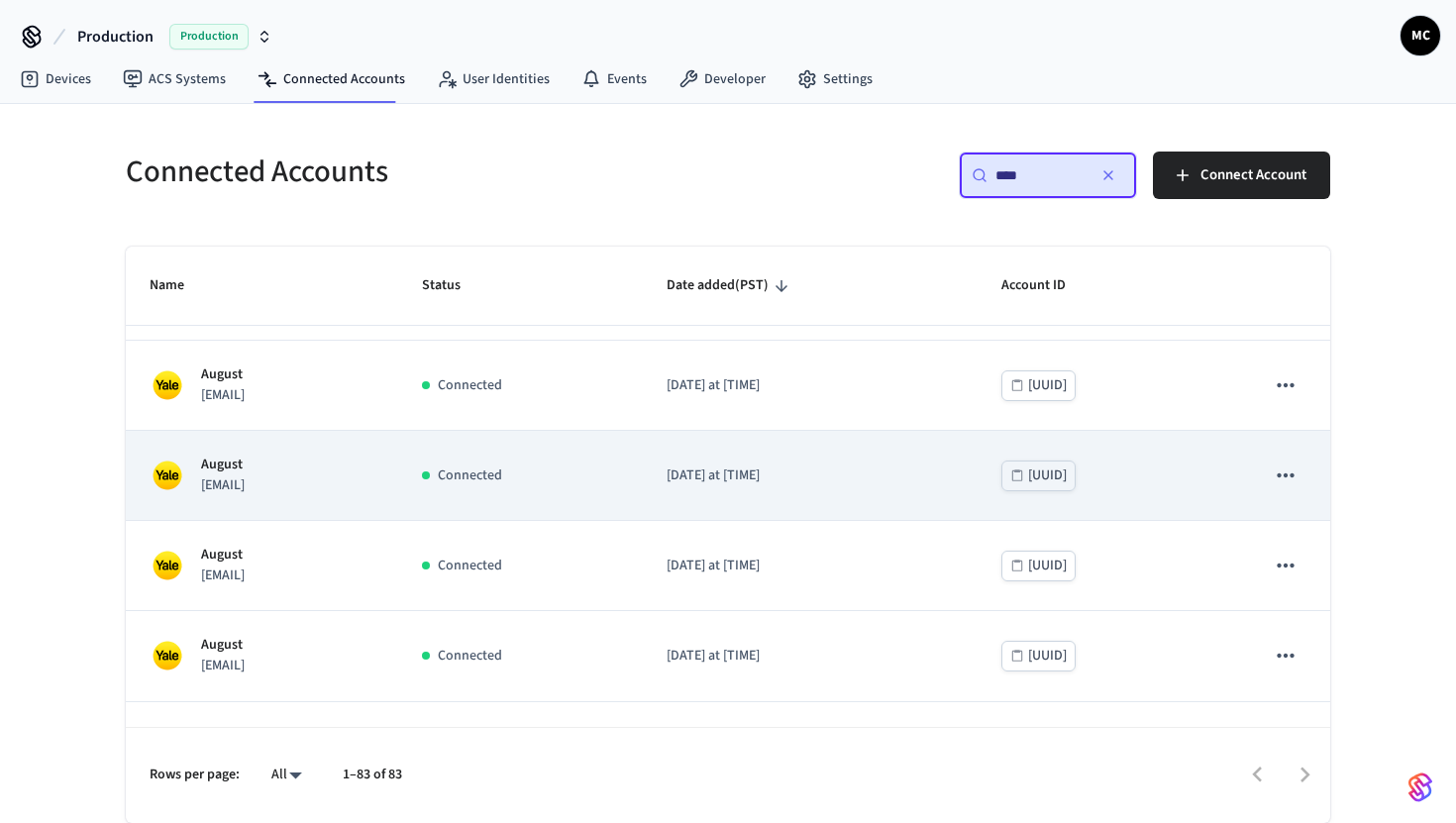click on "August" at bounding box center [223, 464] 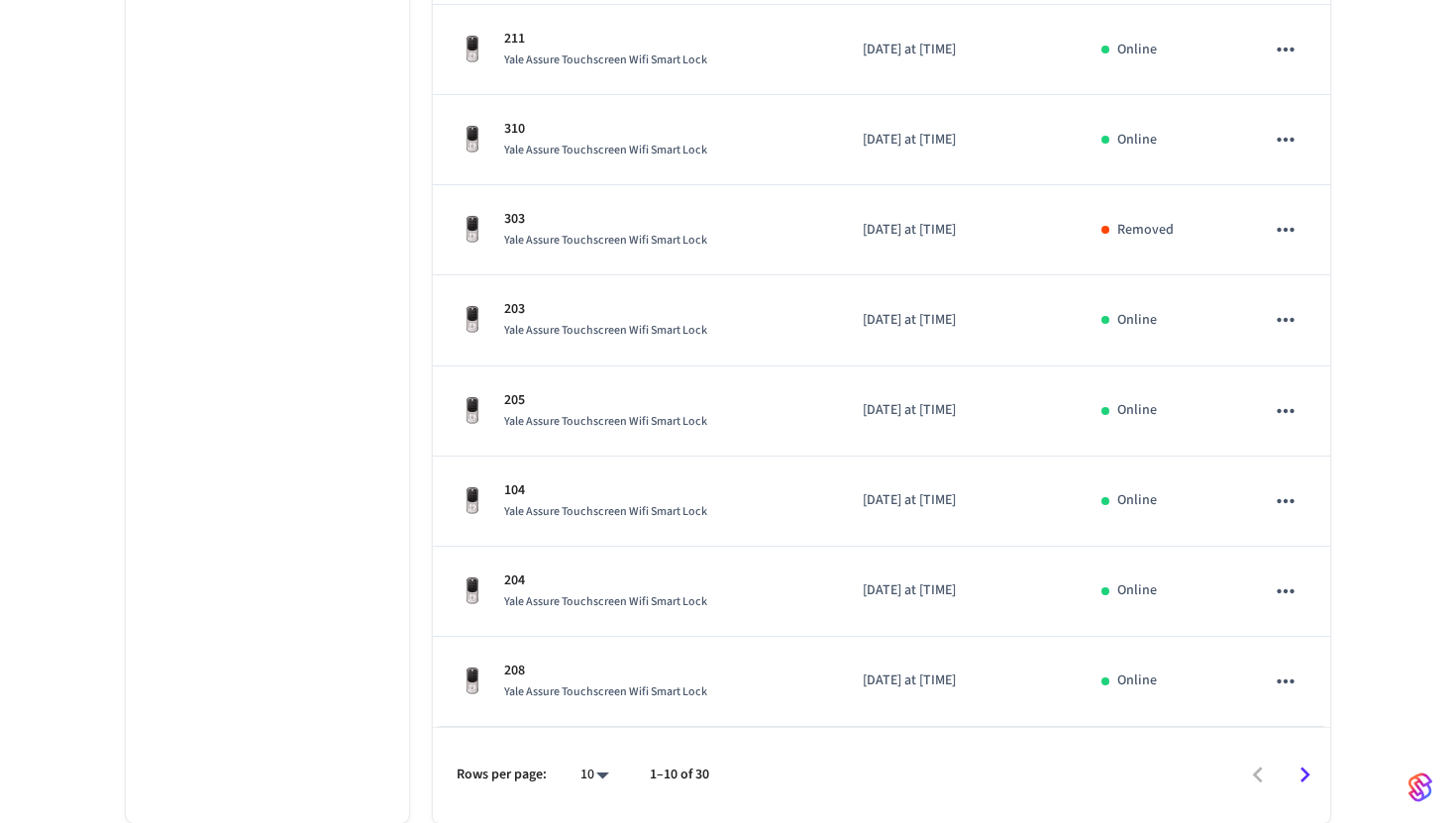 scroll, scrollTop: 627, scrollLeft: 0, axis: vertical 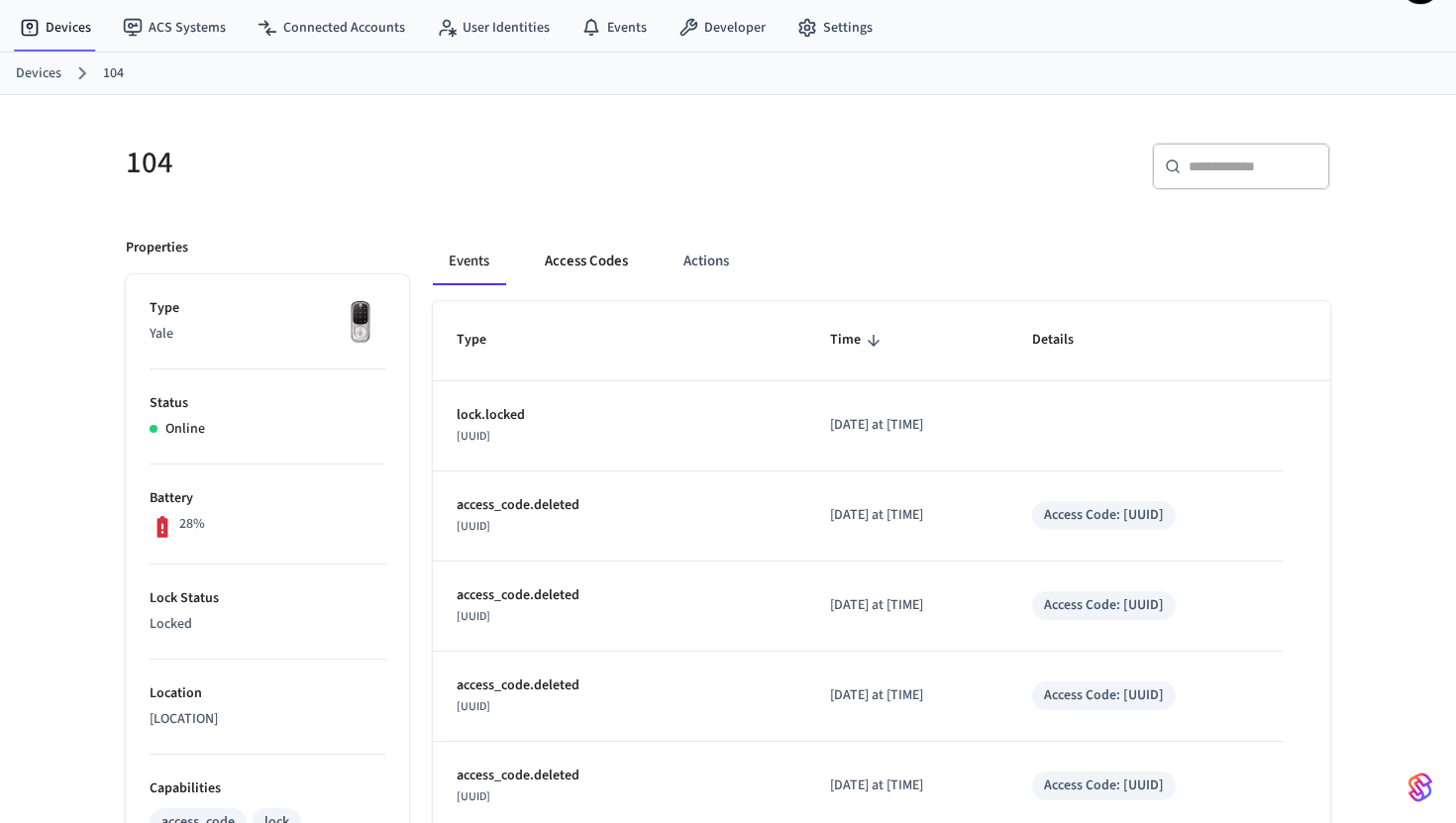 click on "Access Codes" at bounding box center (586, 261) 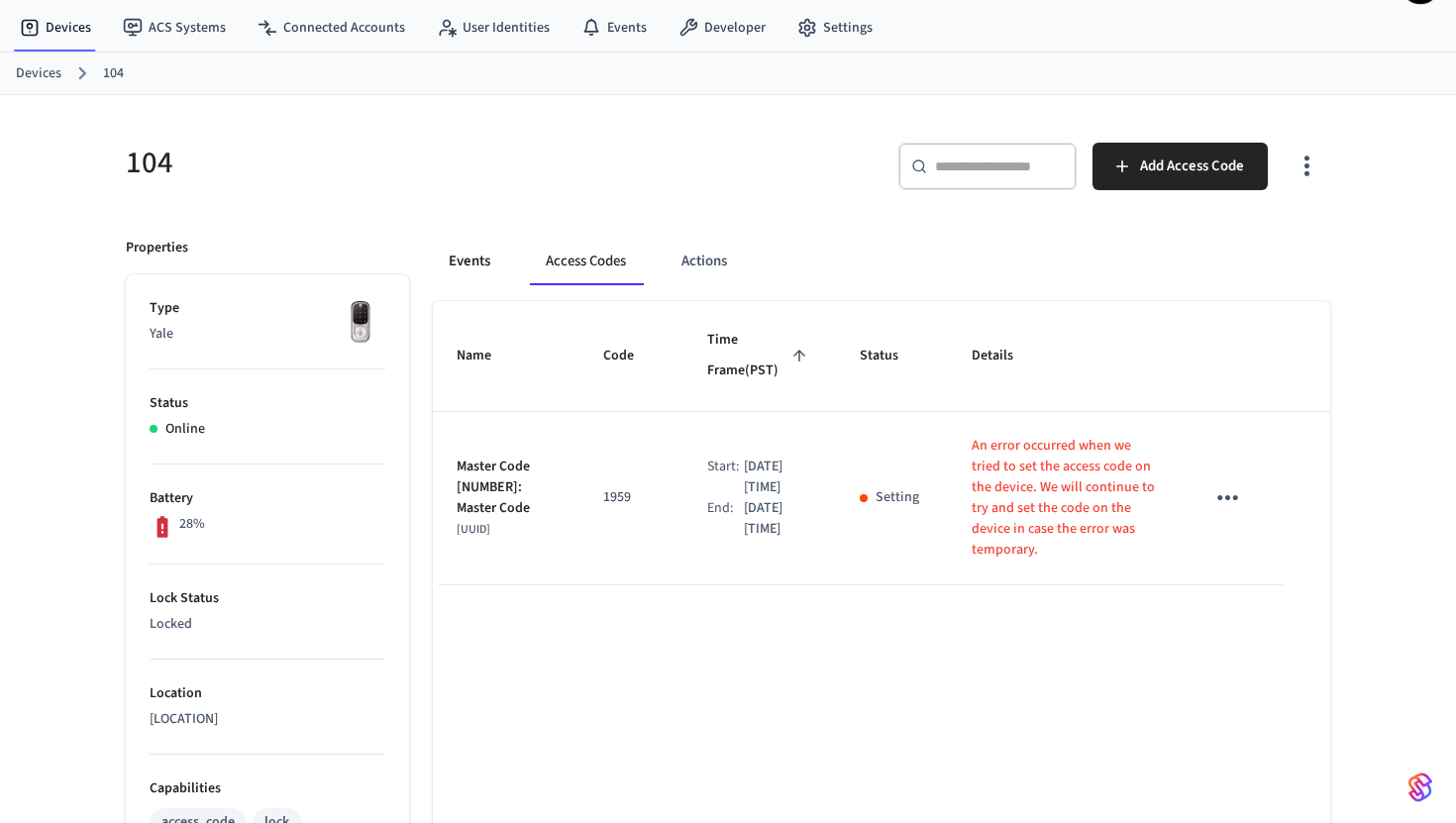 click on "Events" at bounding box center (469, 261) 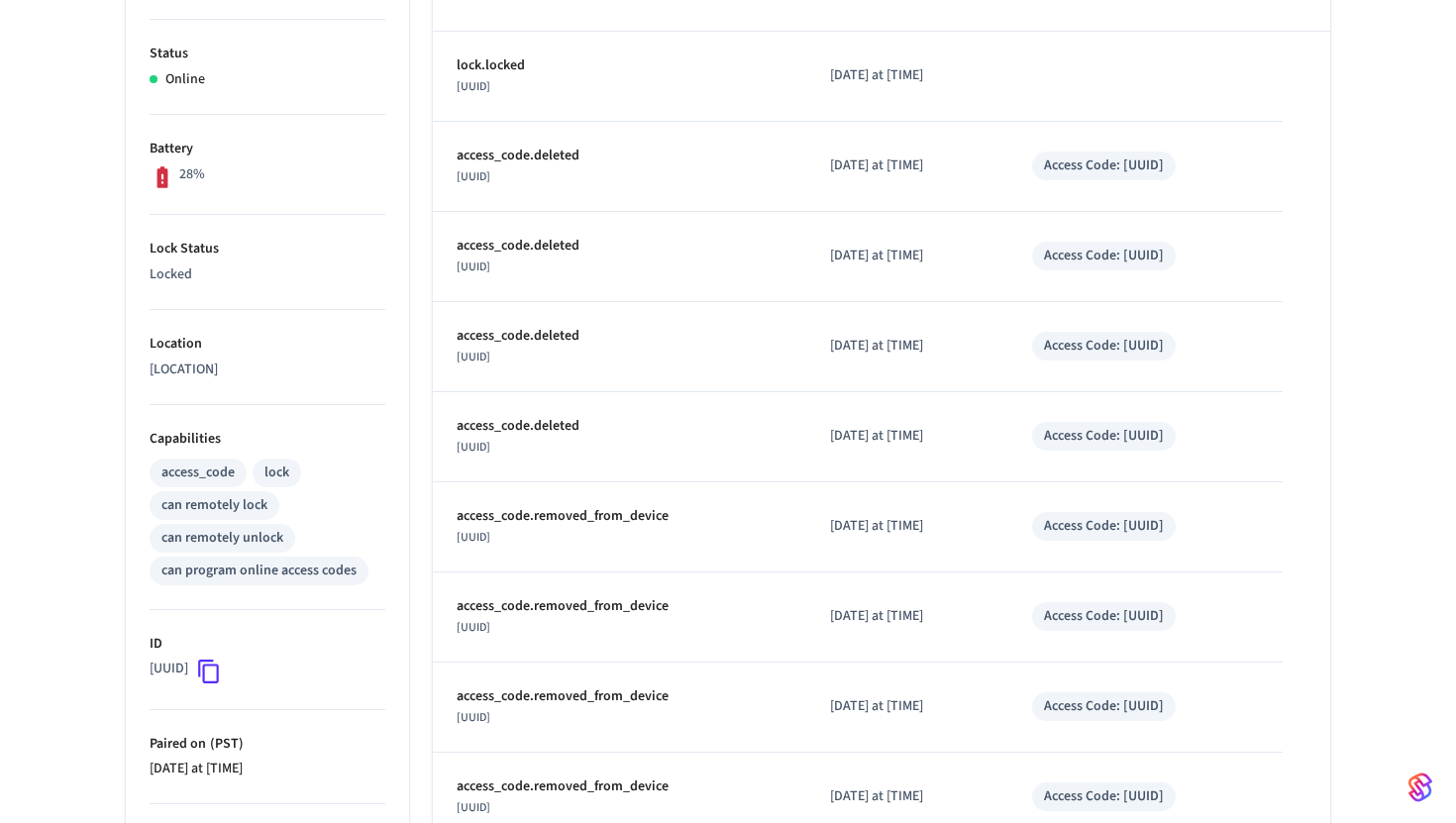 scroll, scrollTop: 613, scrollLeft: 0, axis: vertical 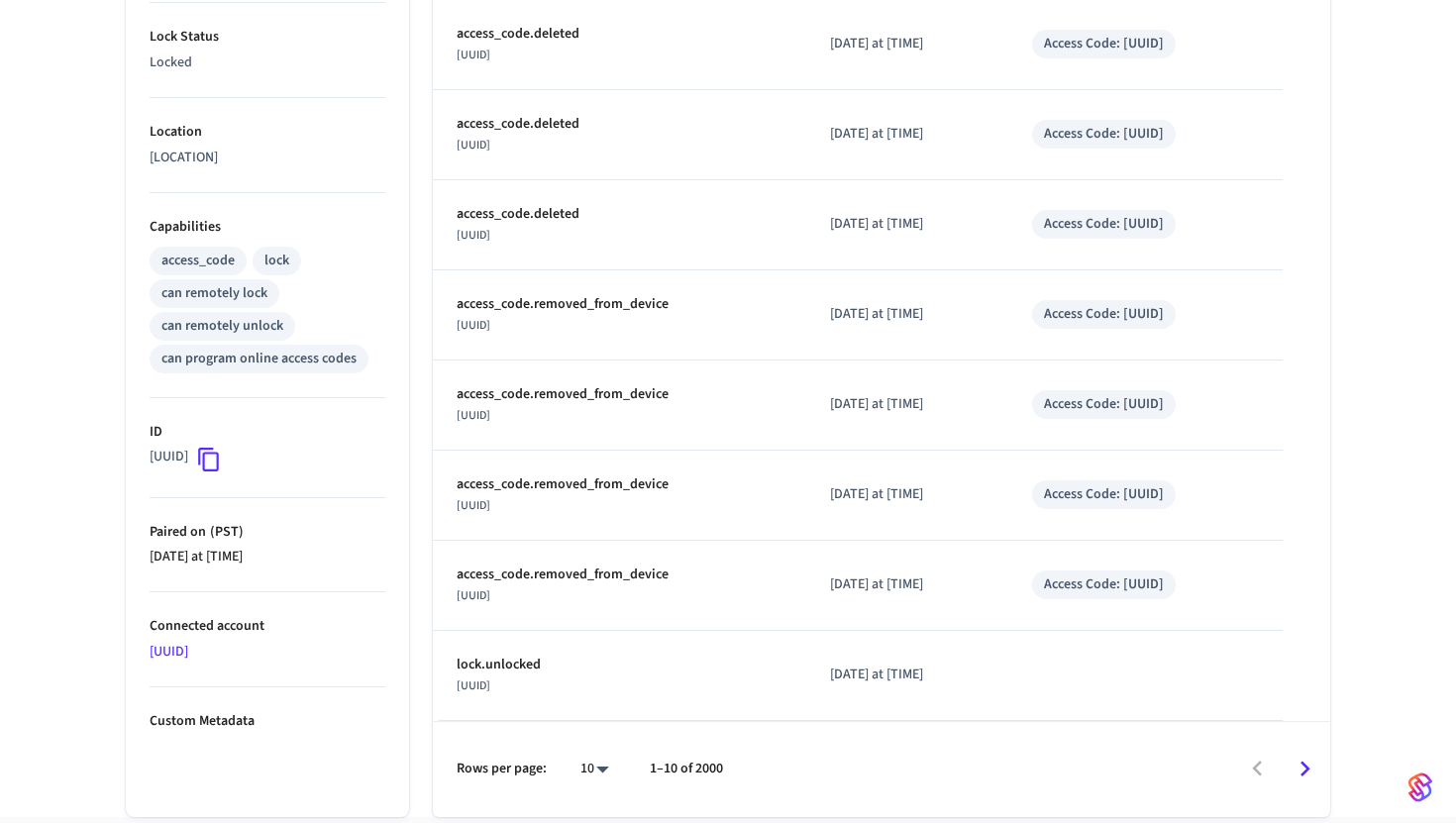 click on "Production Production MC Devices ACS Systems Connected Accounts User Identities Events Developer Settings Devices [NUMBER]  [NUMBER]  ​ ​ Properties Type Yale Status Online Battery [PERCENT]% Lock Status Locked Location [LOCATION] Capabilities access_code lock can remotely lock can remotely unlock can program online access codes ID [UUID] Paired on ( PST ) [DATE] at [TIME] Connected account [UUID] Custom Metadata Events Access Codes Actions Type Time Details lock.locked [UUID] [DATE] at [TIME] Access Code:   [UUID] access_code.deleted [UUID] [DATE] at [TIME] Access Code:   [UUID] access_code.deleted [UUID] [DATE] at [TIME] Access Code:   [UUID] access_code.deleted Access Code:" at bounding box center (728, 176) 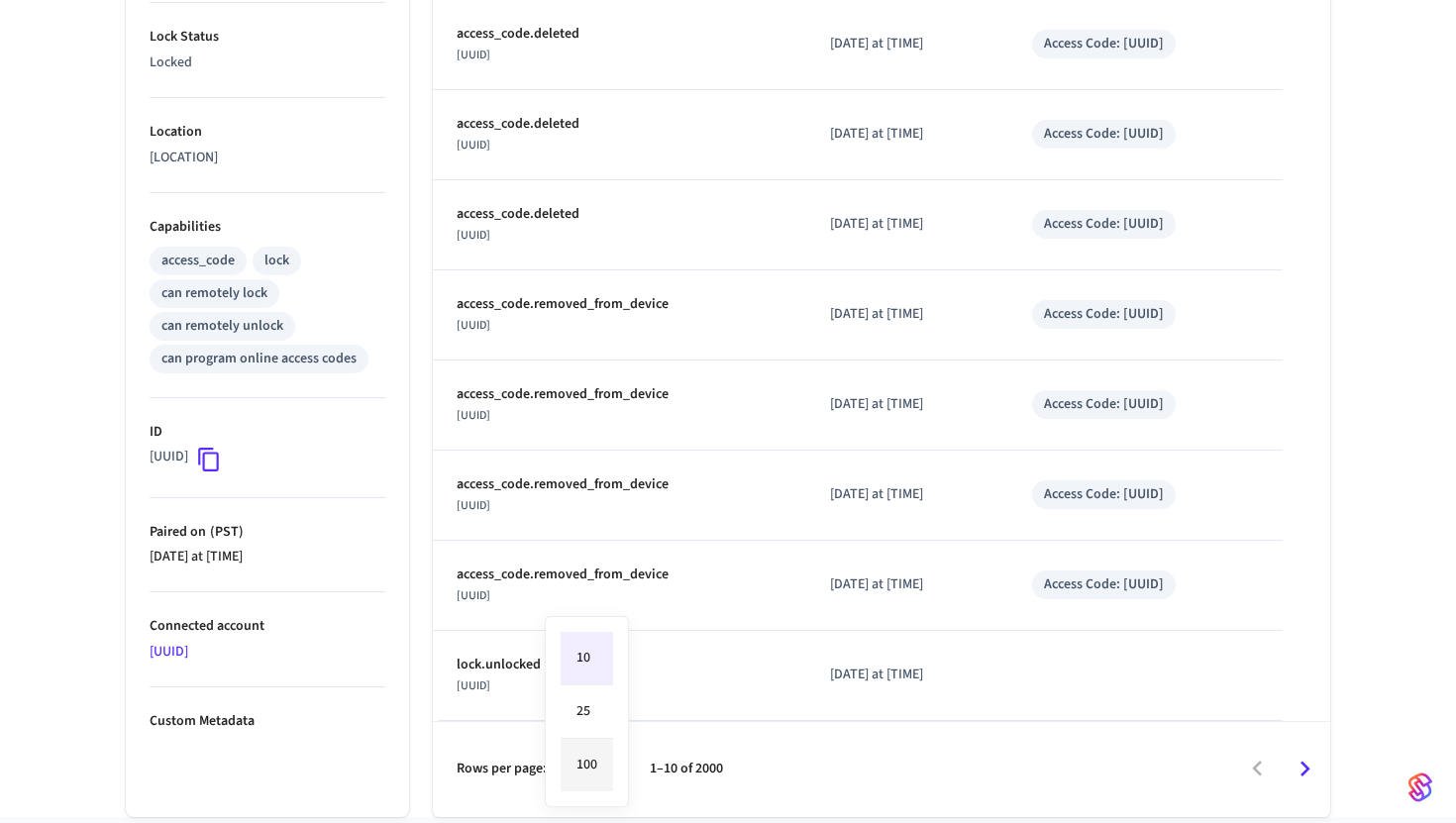 click on "100" at bounding box center (586, 765) 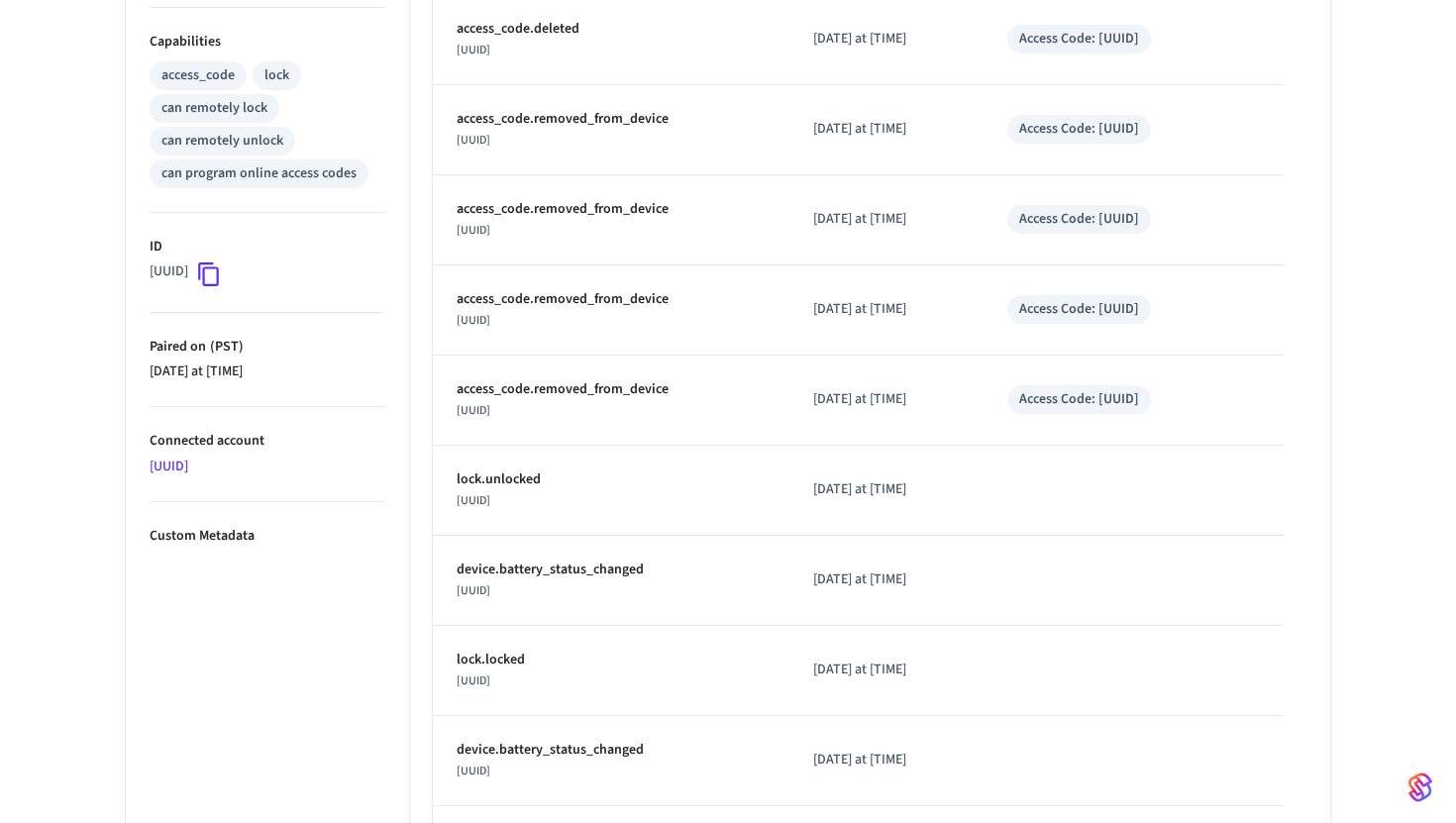 scroll, scrollTop: 994, scrollLeft: 0, axis: vertical 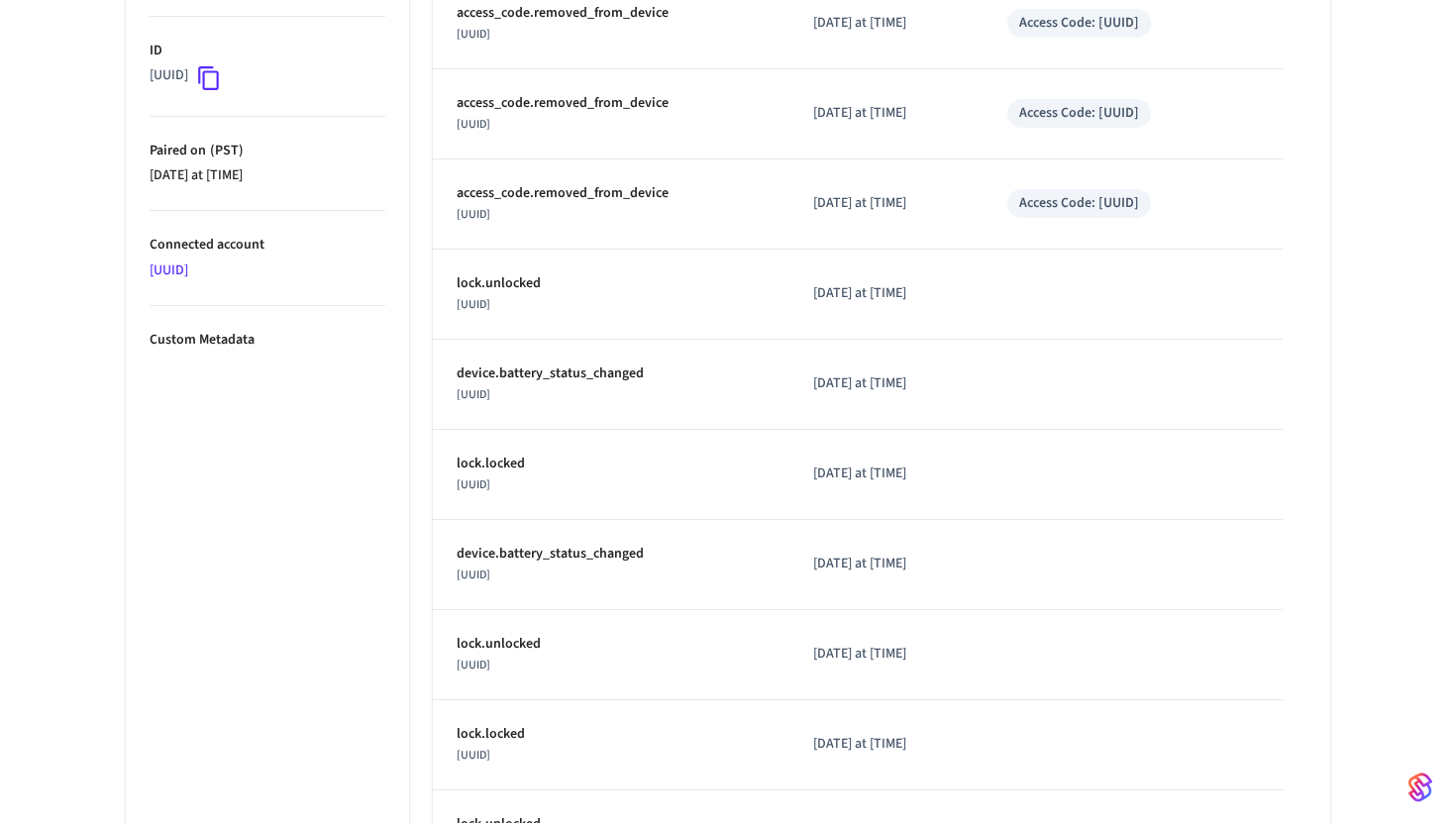click on "device.battery_status_changed" at bounding box center [611, 373] 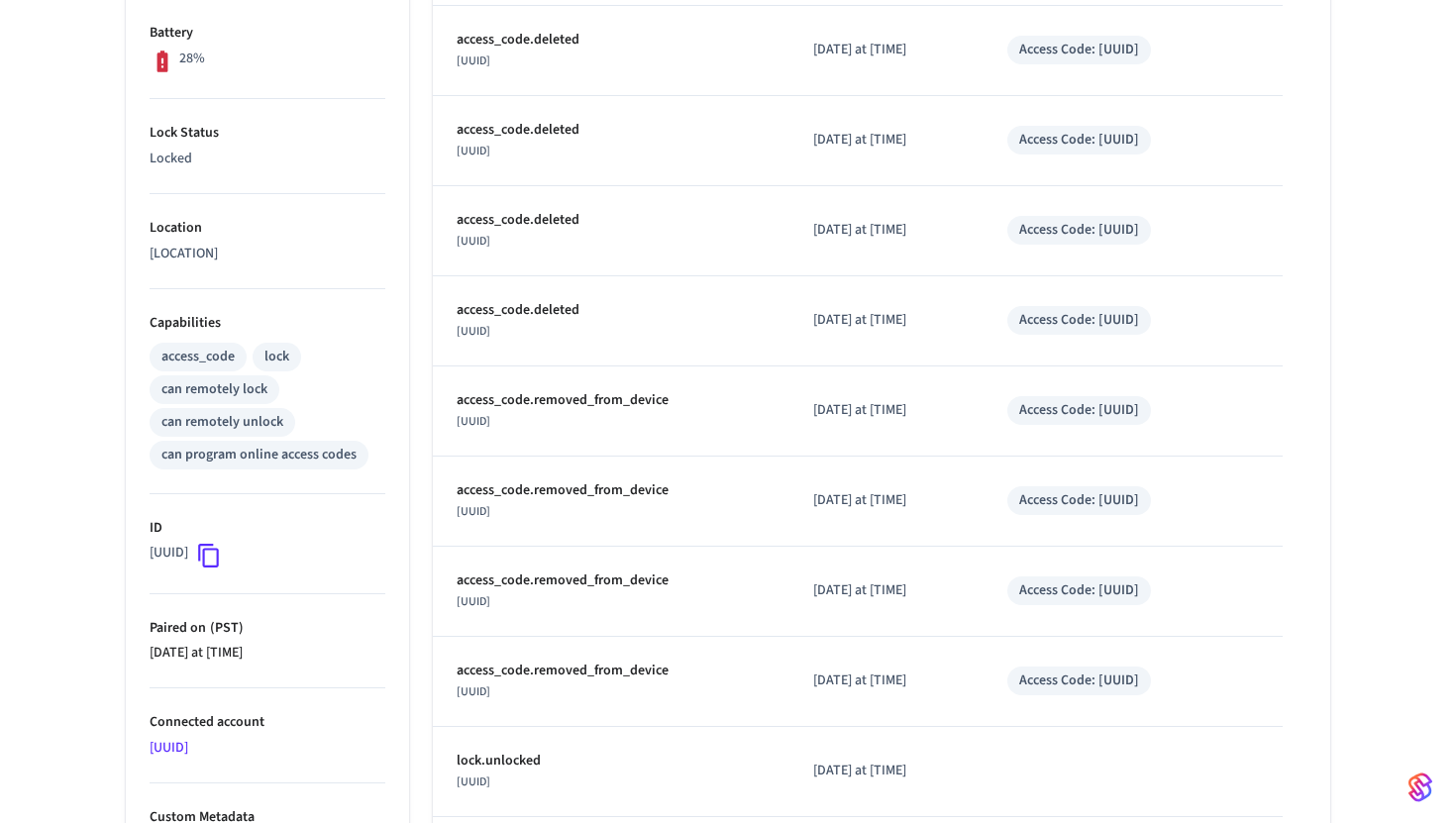 scroll, scrollTop: 22, scrollLeft: 0, axis: vertical 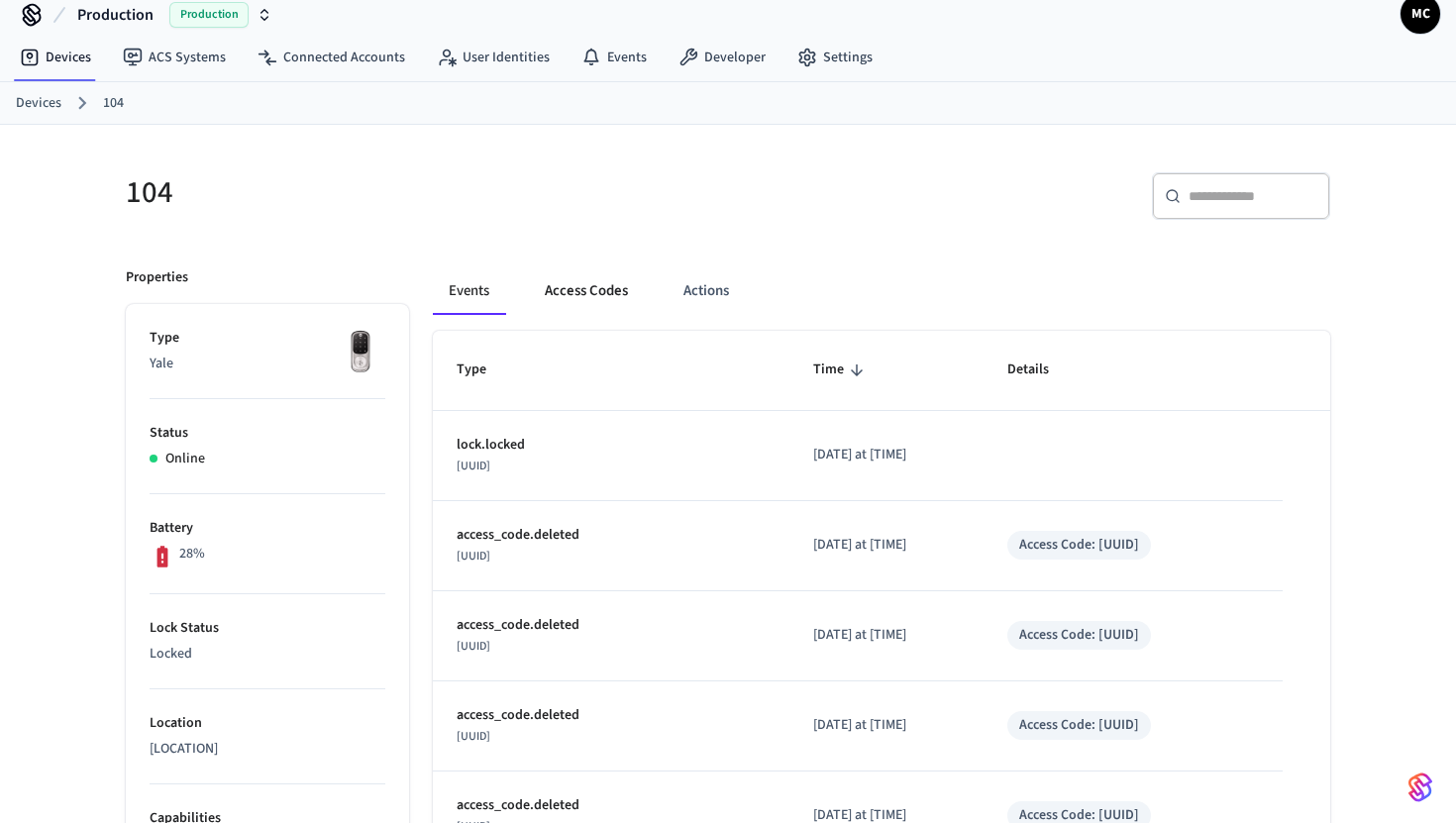 click on "Access Codes" at bounding box center (586, 291) 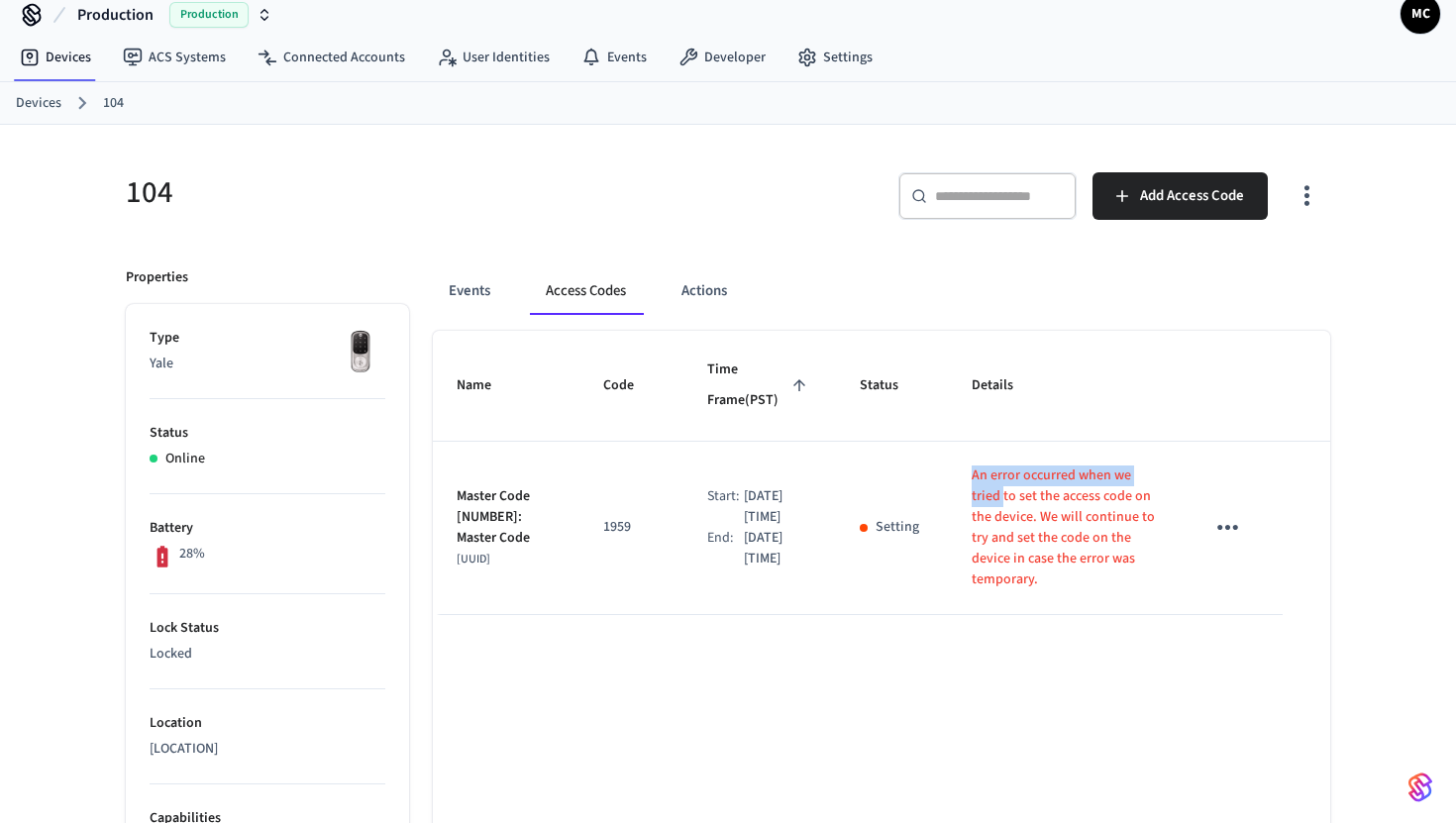drag, startPoint x: 982, startPoint y: 475, endPoint x: 1007, endPoint y: 486, distance: 27.313001 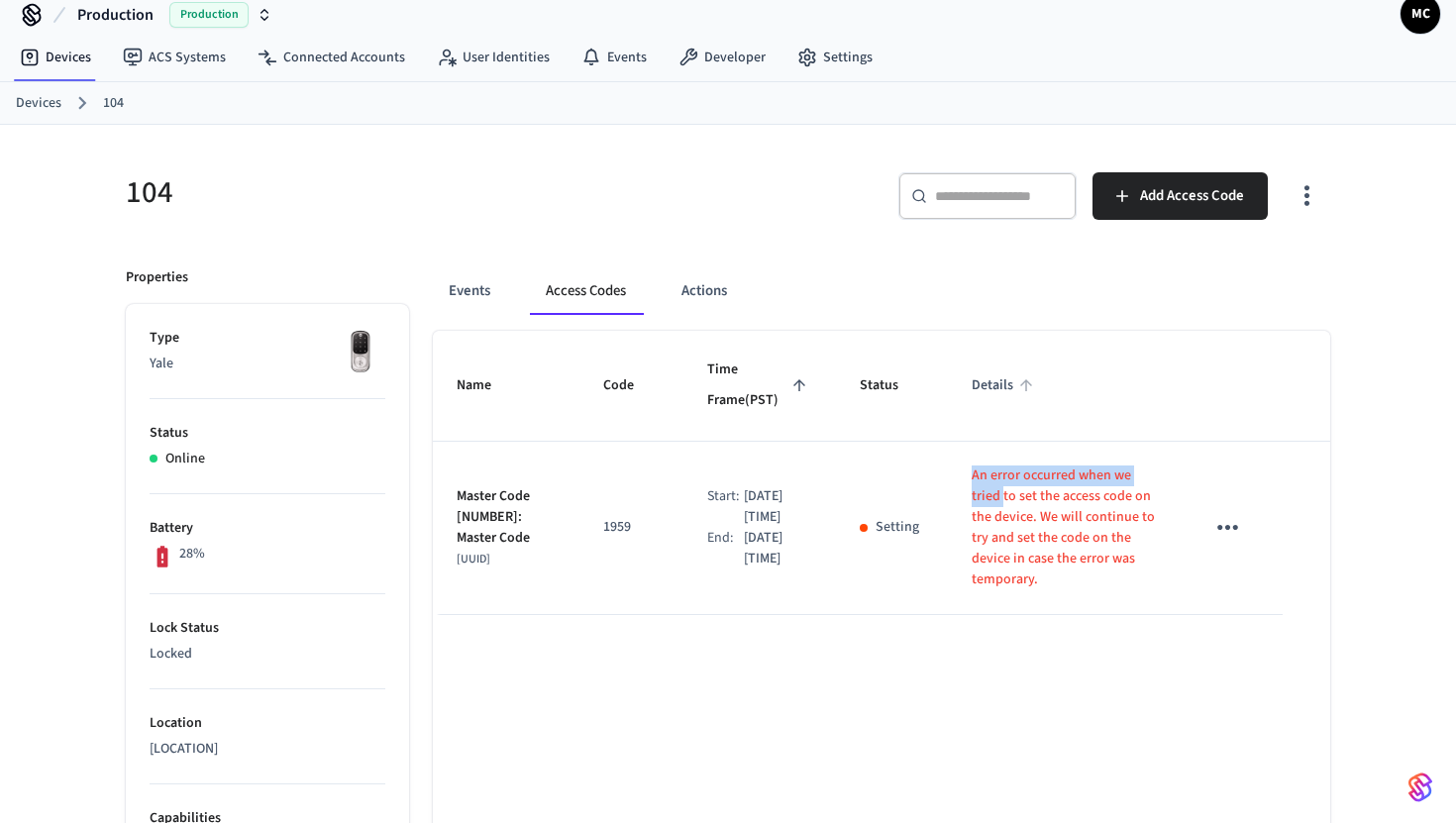 click on "Details" at bounding box center (1005, 385) 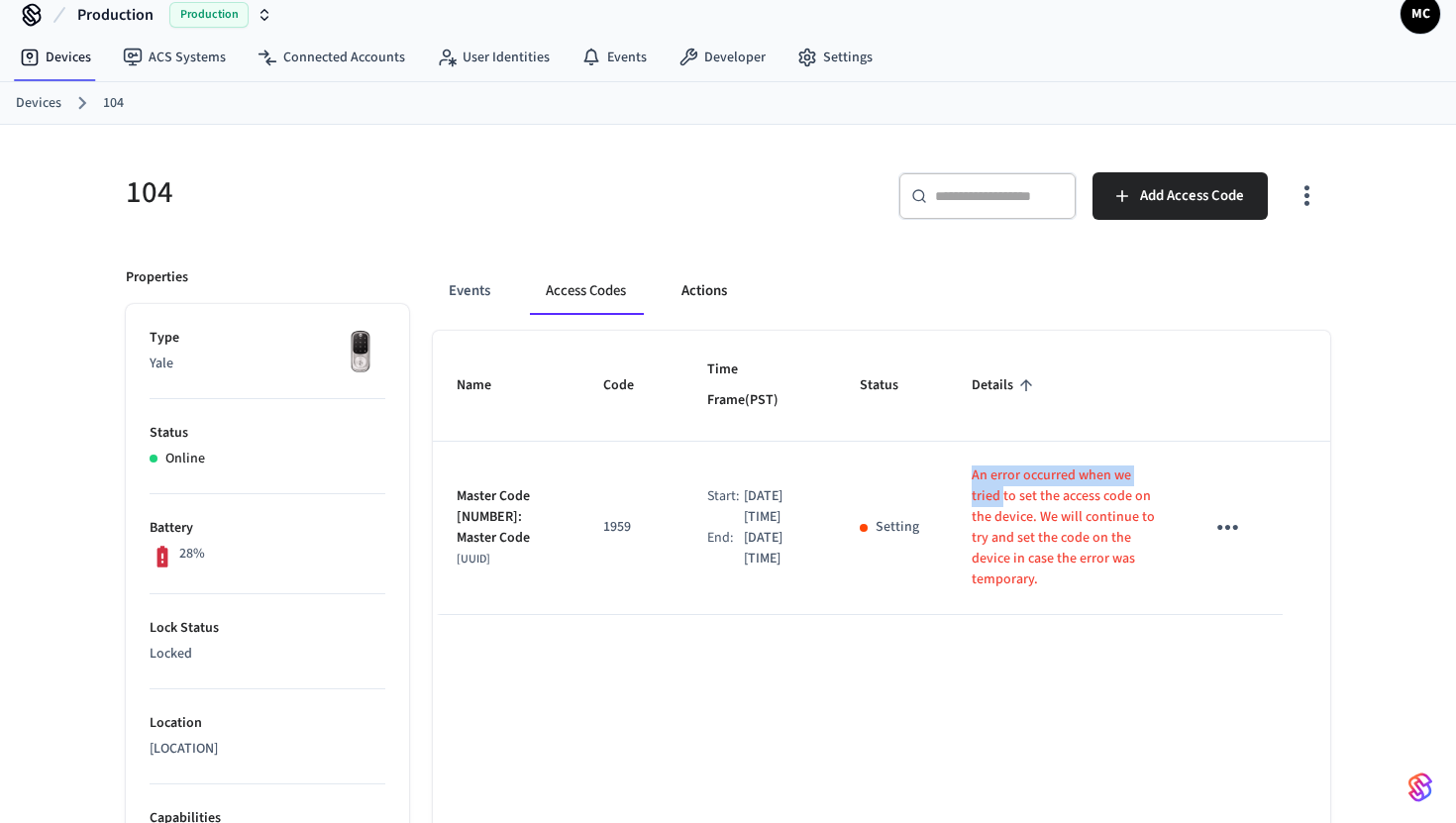click on "Actions" at bounding box center [704, 291] 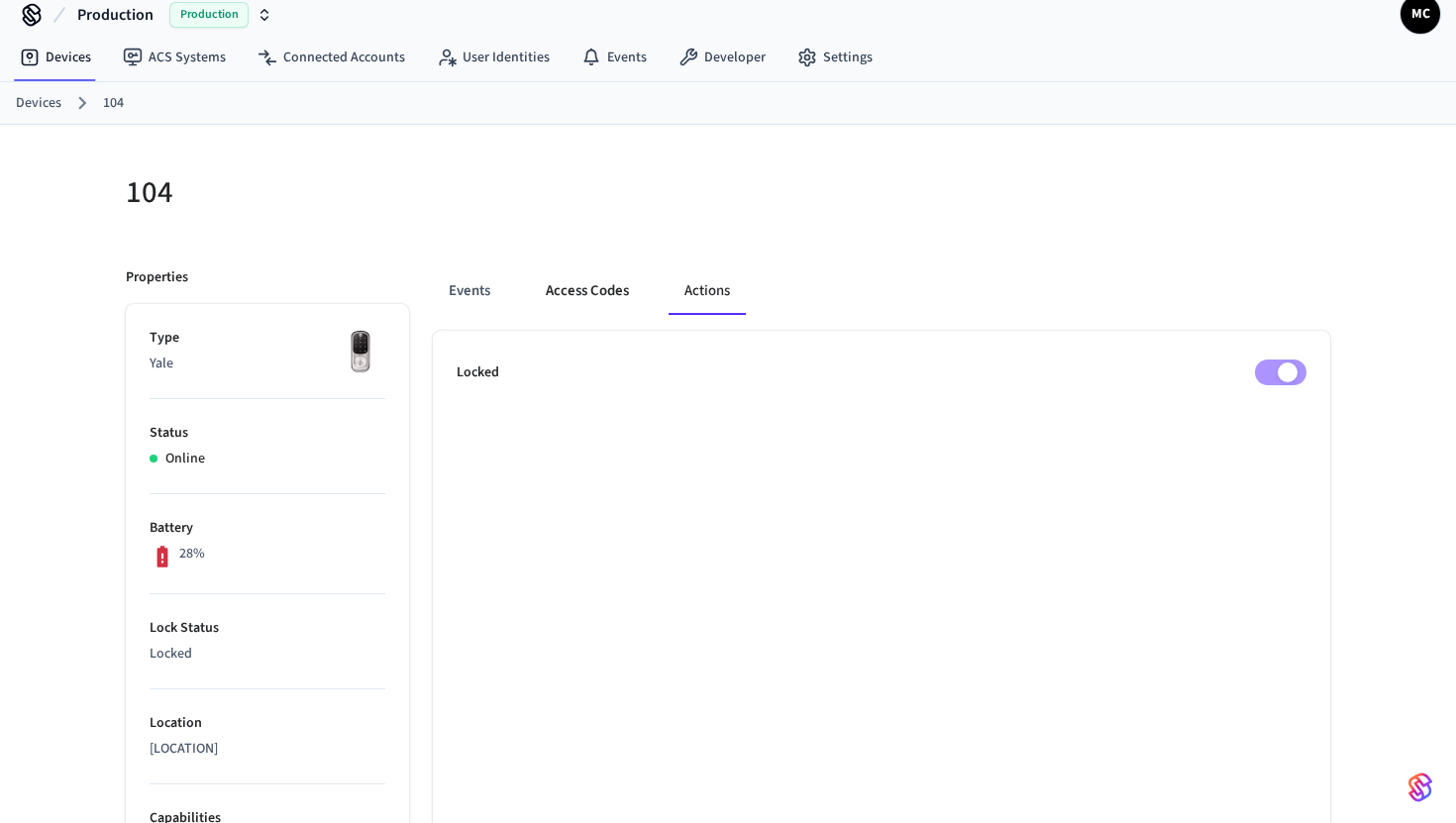 click on "Access Codes" at bounding box center [587, 291] 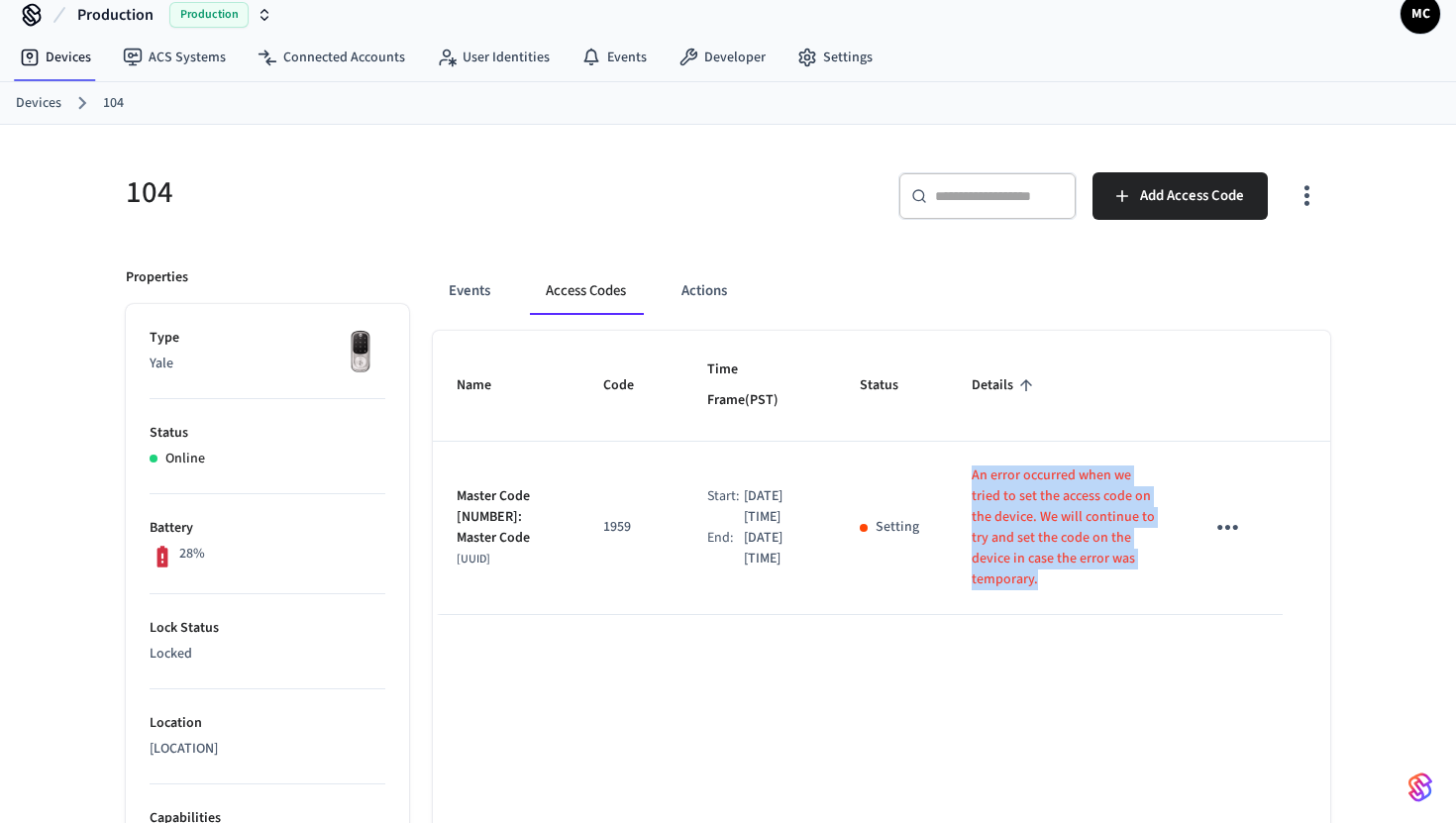 drag, startPoint x: 971, startPoint y: 471, endPoint x: 1055, endPoint y: 582, distance: 139.20129 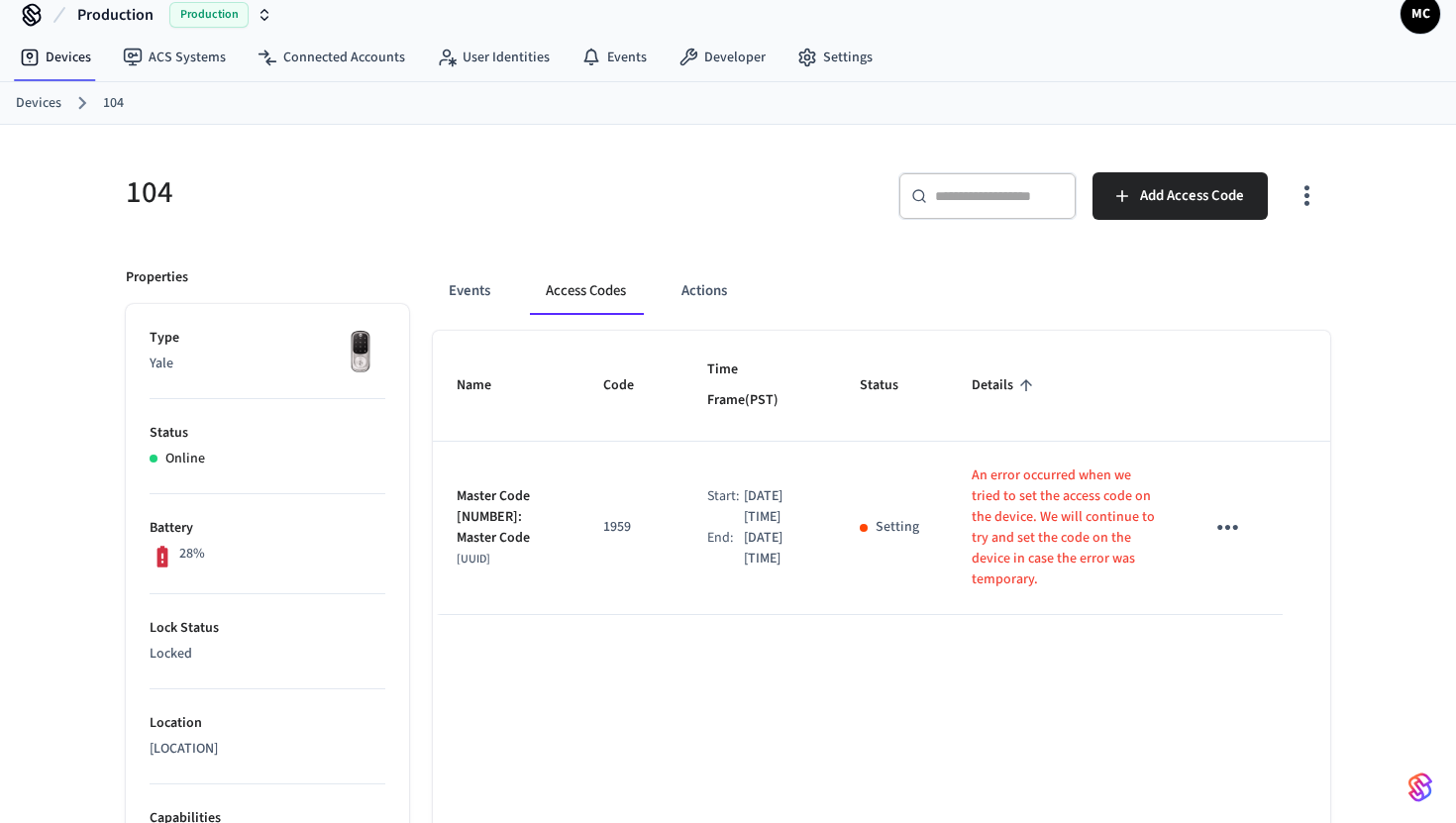 click on "An error occurred when we tried to set the access code on the device. We will continue to try and set the code on the device in case the error was temporary." at bounding box center [1064, 528] 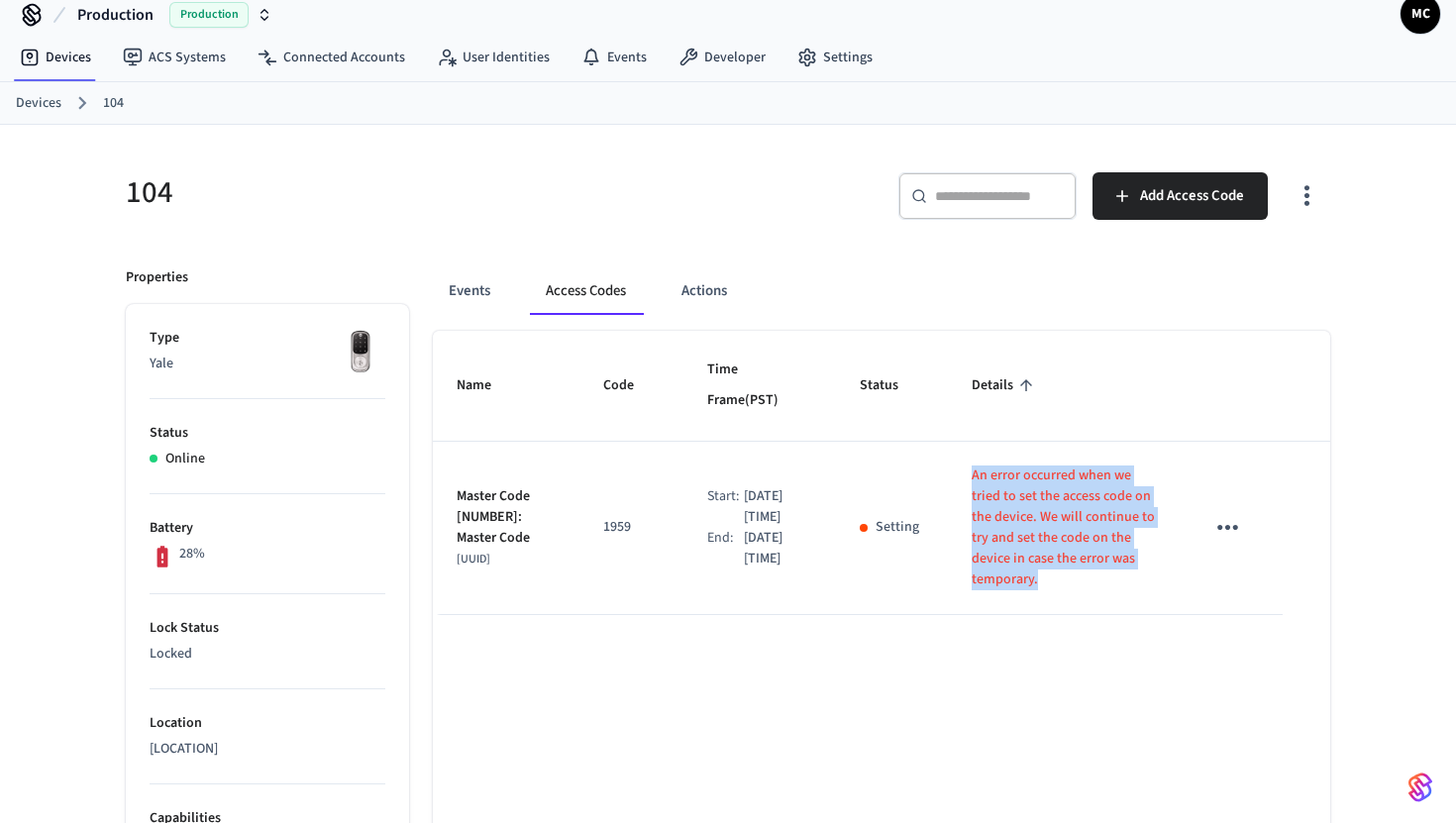 drag, startPoint x: 974, startPoint y: 475, endPoint x: 1064, endPoint y: 605, distance: 158.1139 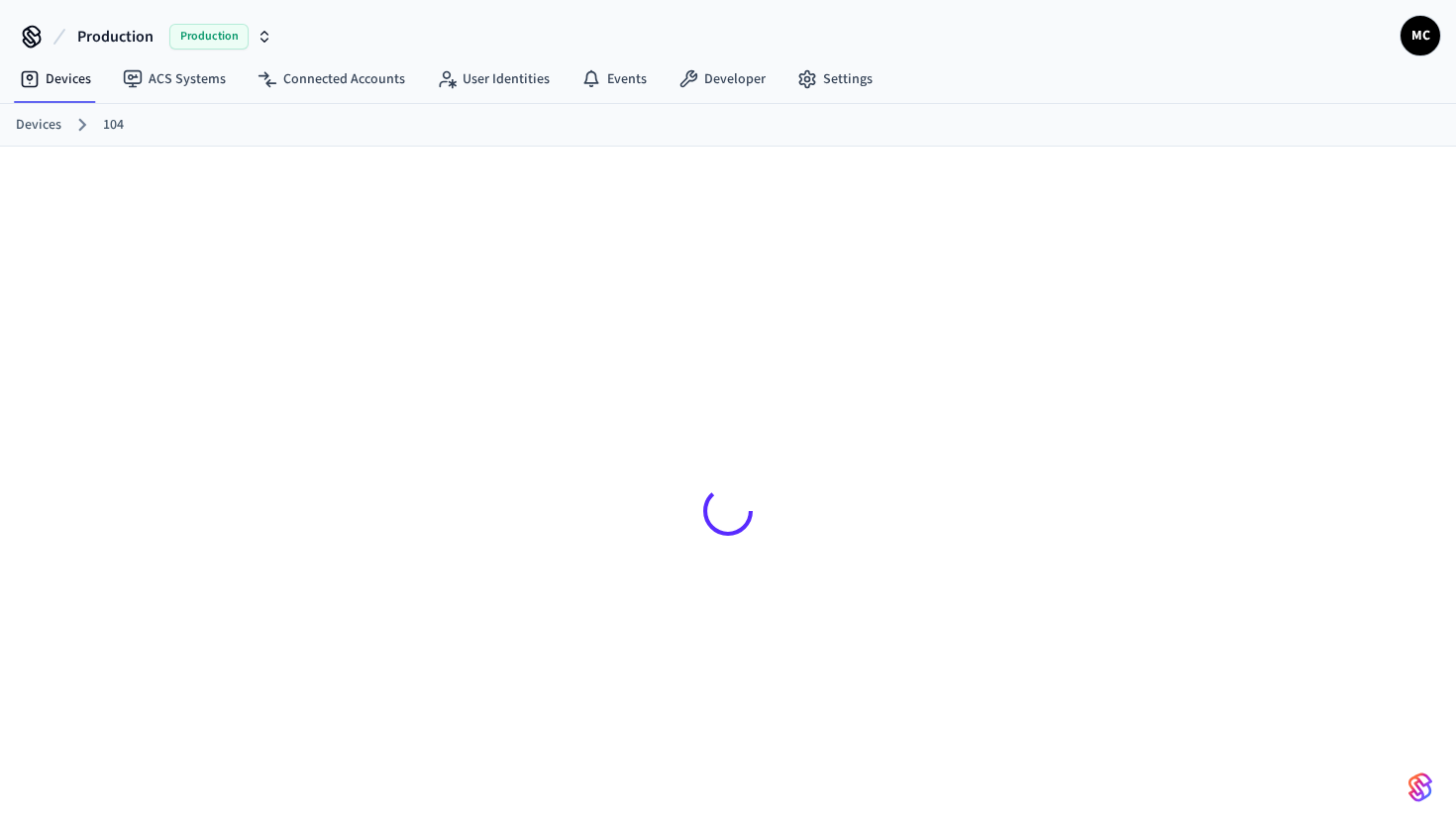 scroll, scrollTop: 0, scrollLeft: 0, axis: both 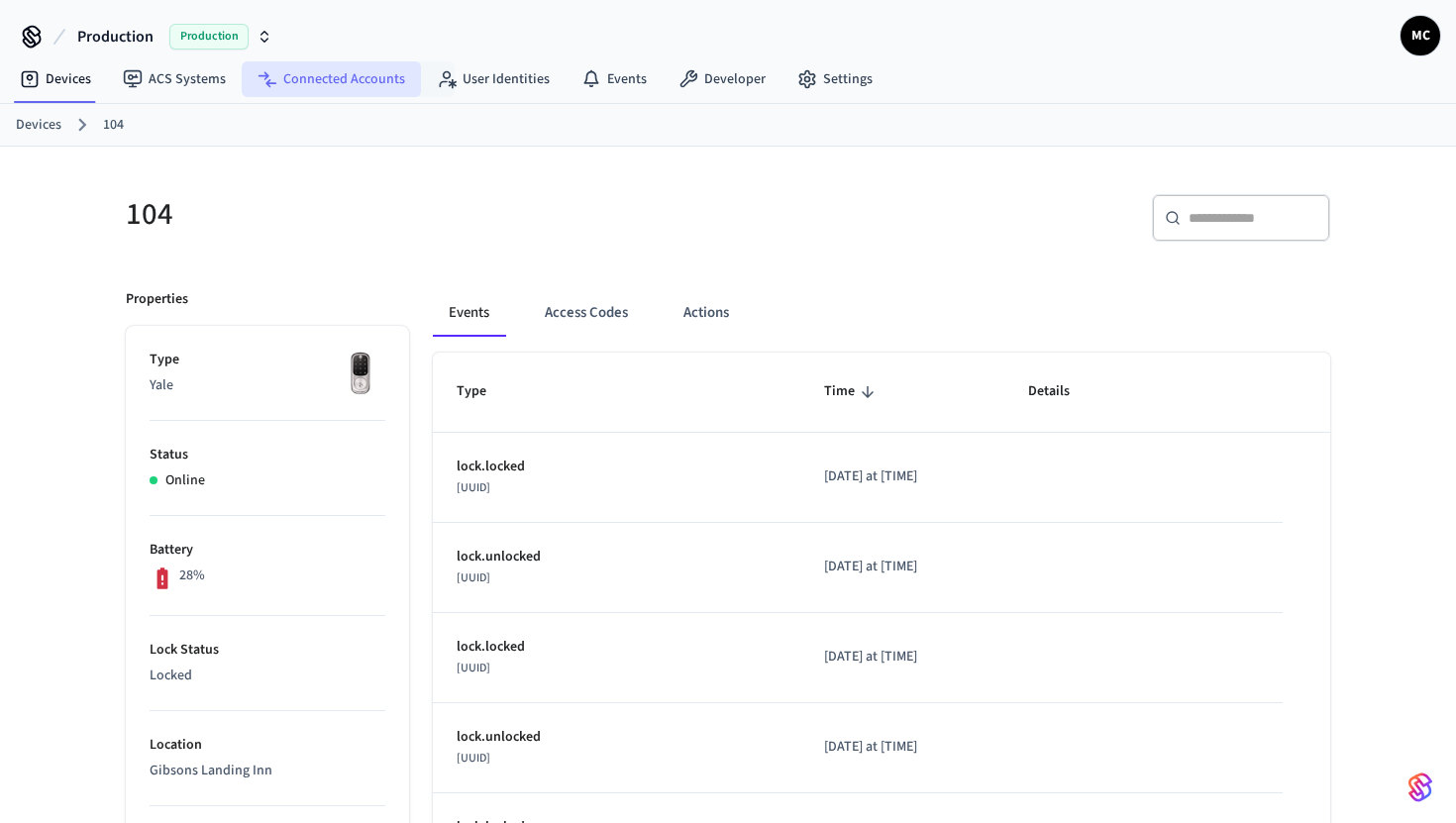 click on "Connected Accounts" at bounding box center (331, 79) 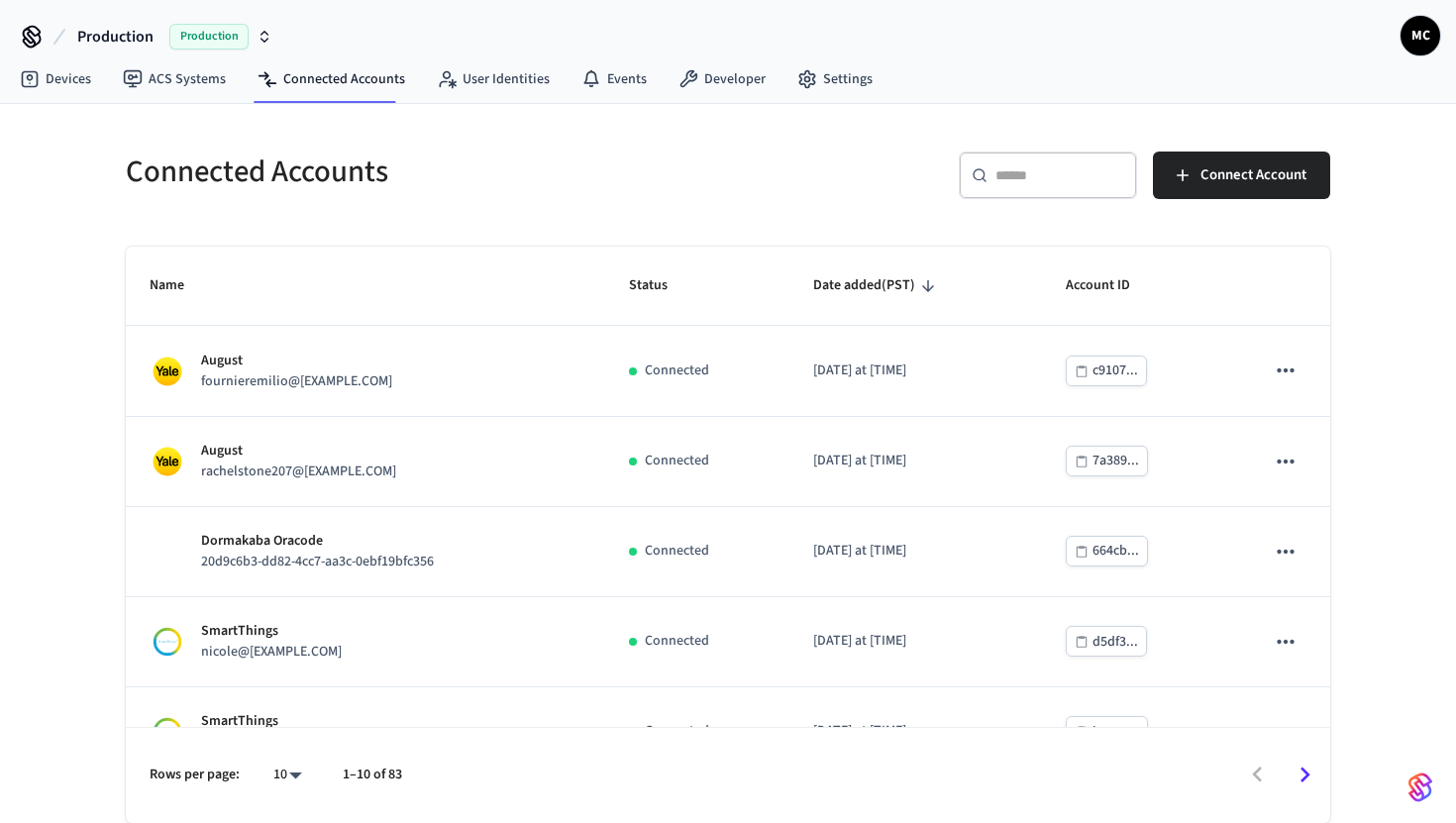 click at bounding box center [1060, 175] 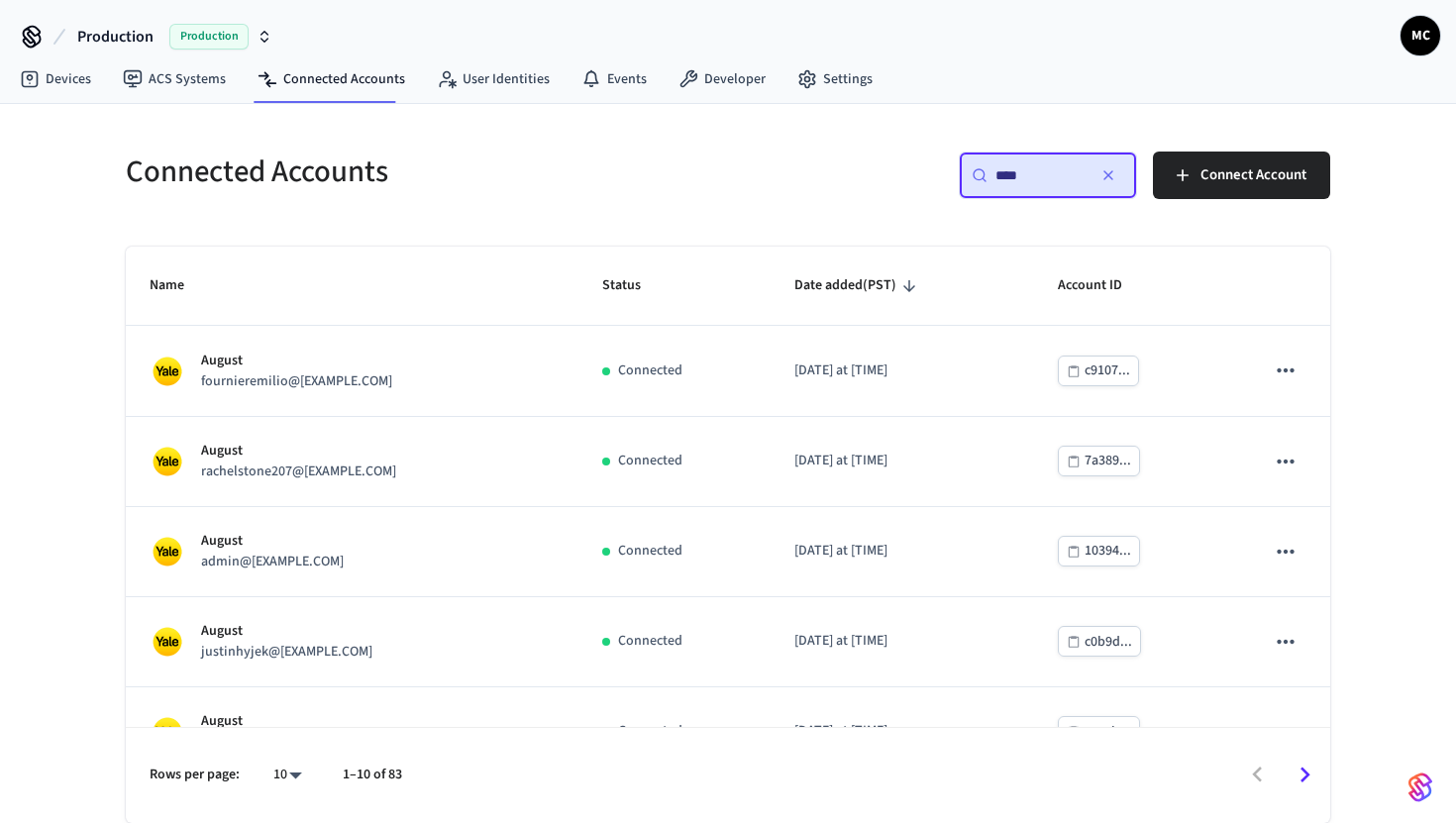 type on "****" 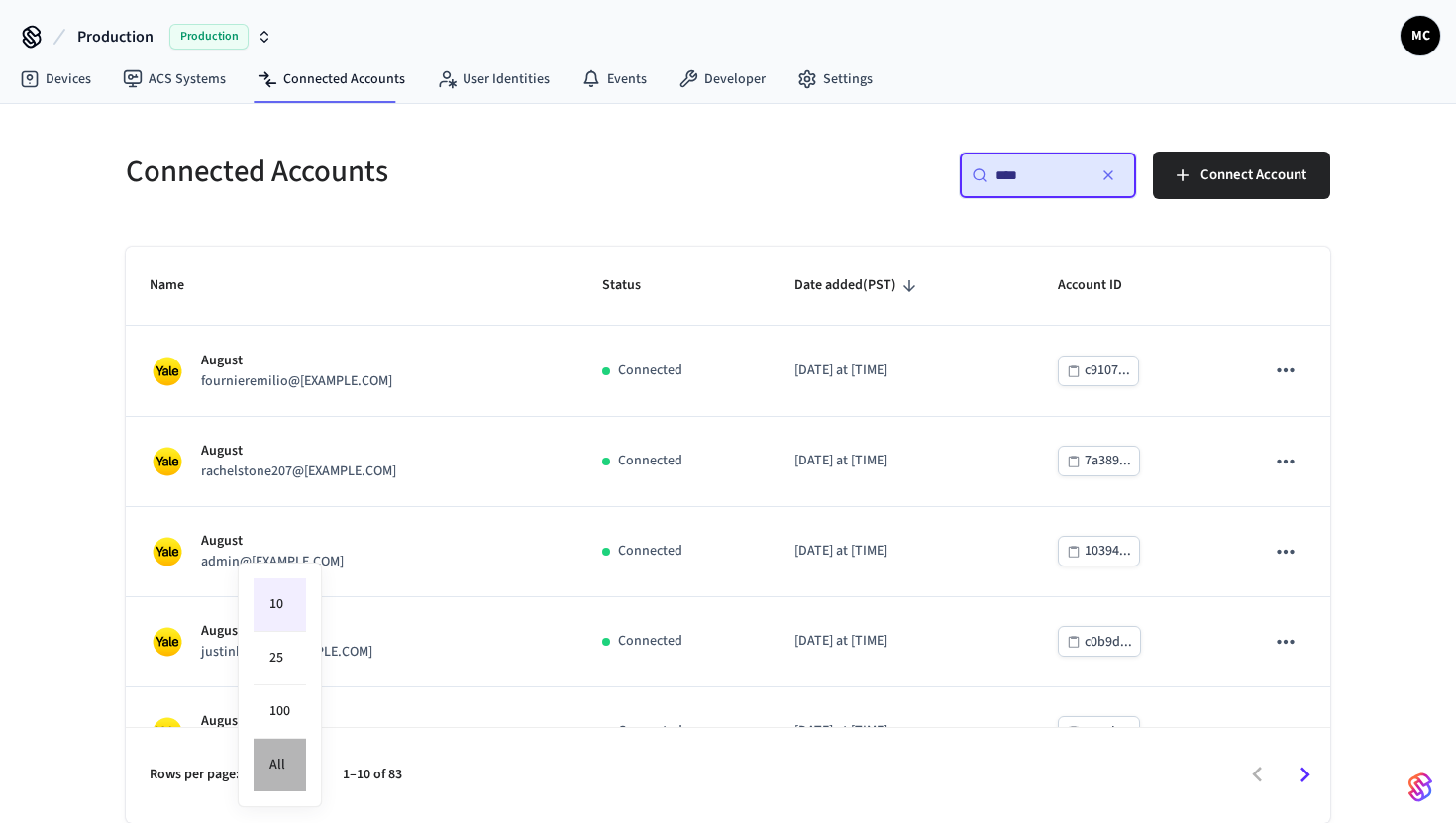 click on "All" at bounding box center [279, 765] 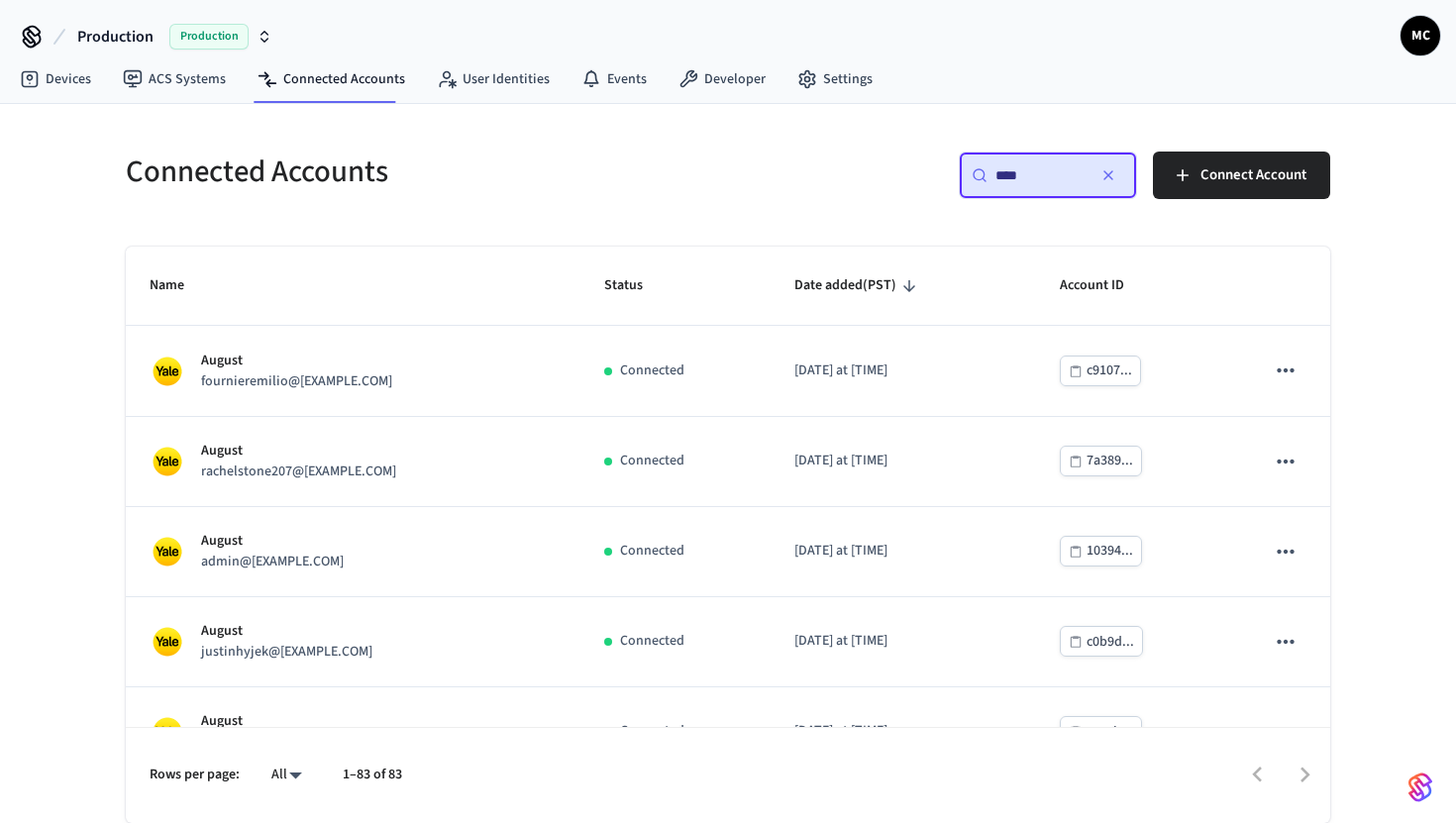 scroll, scrollTop: 1339, scrollLeft: 0, axis: vertical 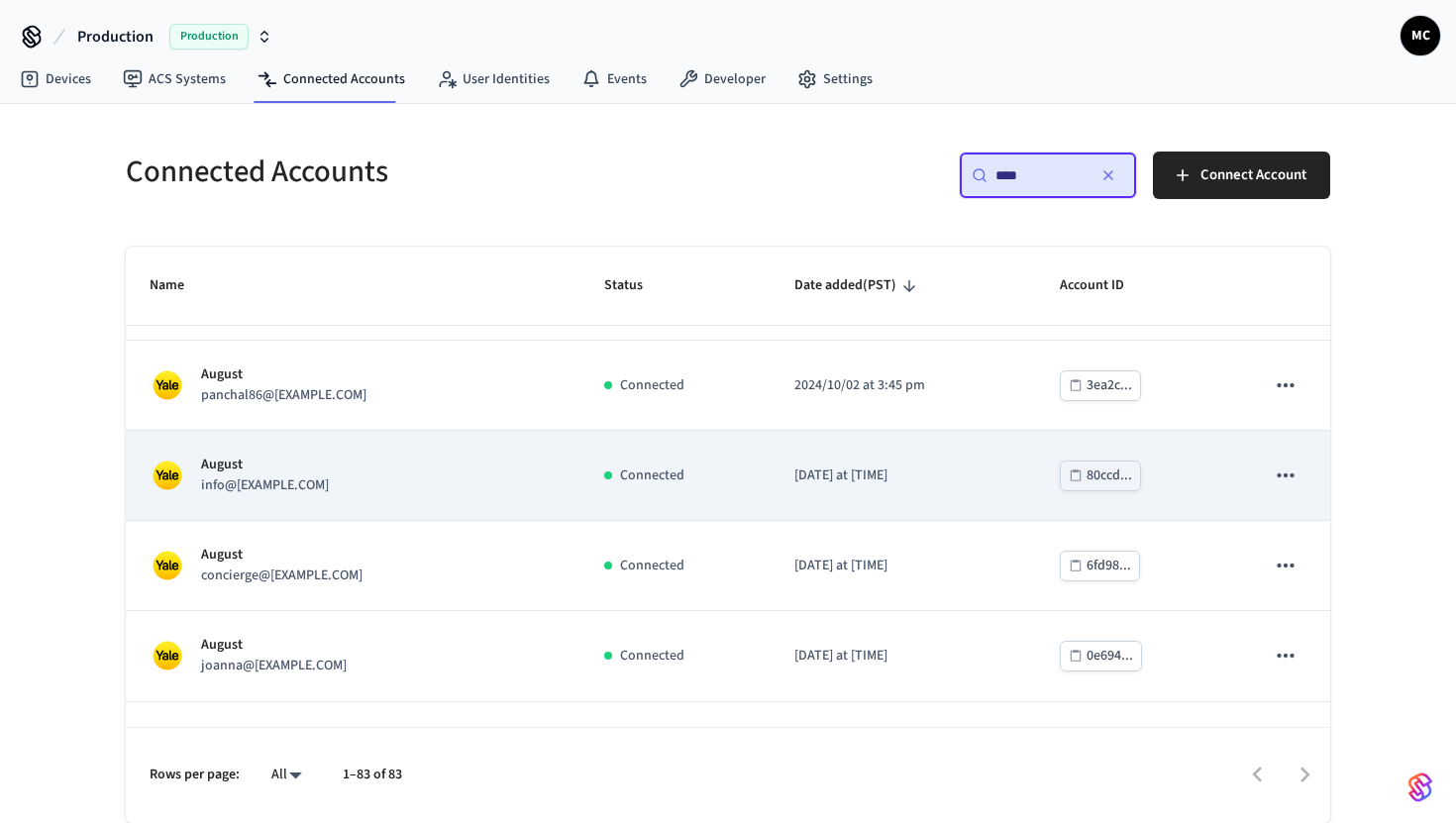 click on "August info@gibsonslandinginn.com" at bounding box center (353, 475) 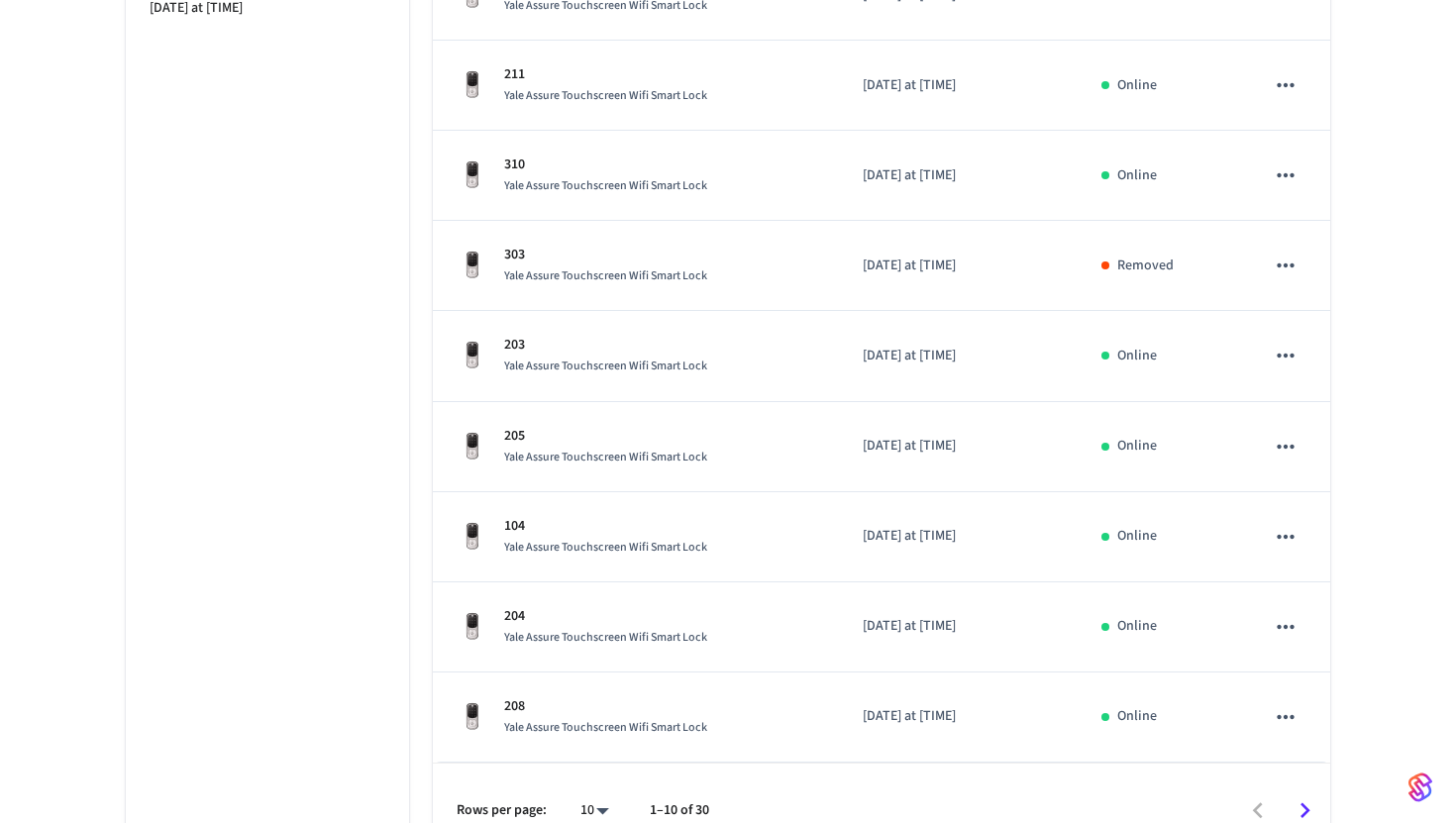 scroll, scrollTop: 627, scrollLeft: 0, axis: vertical 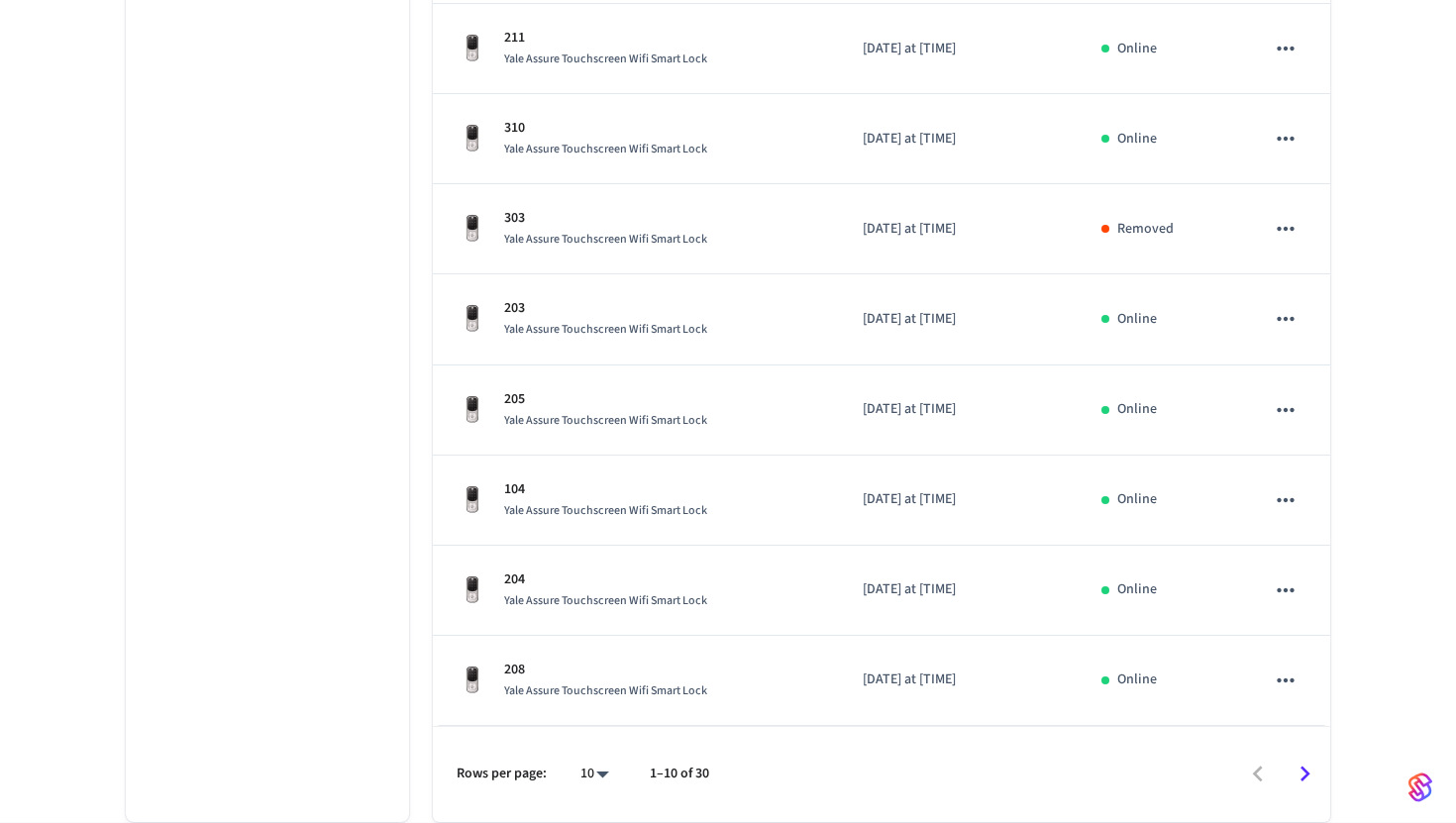 click on "Production Production MC Devices ACS Systems Connected Accounts User Identities Events Developer Settings Connected Accounts August August info@gibsonslandinginn.com ​ ​ Properties Status Connected ID 80ccdb4d-b04d-4f1e-b44e-43dfb94400d0 Paired on 2024/09/17 at 10:26 am Devices Events Name Date added  (PST) Status 102 Door Yale Assure Touchscreen Wifi Smart Lock 2025/02/23 at 11:00 am Online 212 Door Yale Assure Touchscreen Wifi Smart Lock 2025/02/07 at 10:00 am Online 211 Yale Assure Touchscreen Wifi Smart Lock 2024/09/17 at 10:55 am Online 310 Yale Assure Touchscreen Wifi Smart Lock 2024/09/17 at 10:55 am Online 303 Yale Assure Touchscreen Wifi Smart Lock 2024/09/17 at 10:55 am Removed 203 Yale Assure Touchscreen Wifi Smart Lock 2024/09/17 at 10:55 am Online 205 Yale Assure Touchscreen Wifi Smart Lock 2024/09/17 at 10:55 am Online 104  Yale Assure Touchscreen Wifi Smart Lock 2024/09/17 at 10:55 am Online 204 Yale Assure Touchscreen Wifi Smart Lock 2024/09/17 at 10:55 am Online 208 2024/09/17 at 10:55 am" at bounding box center (728, 171) 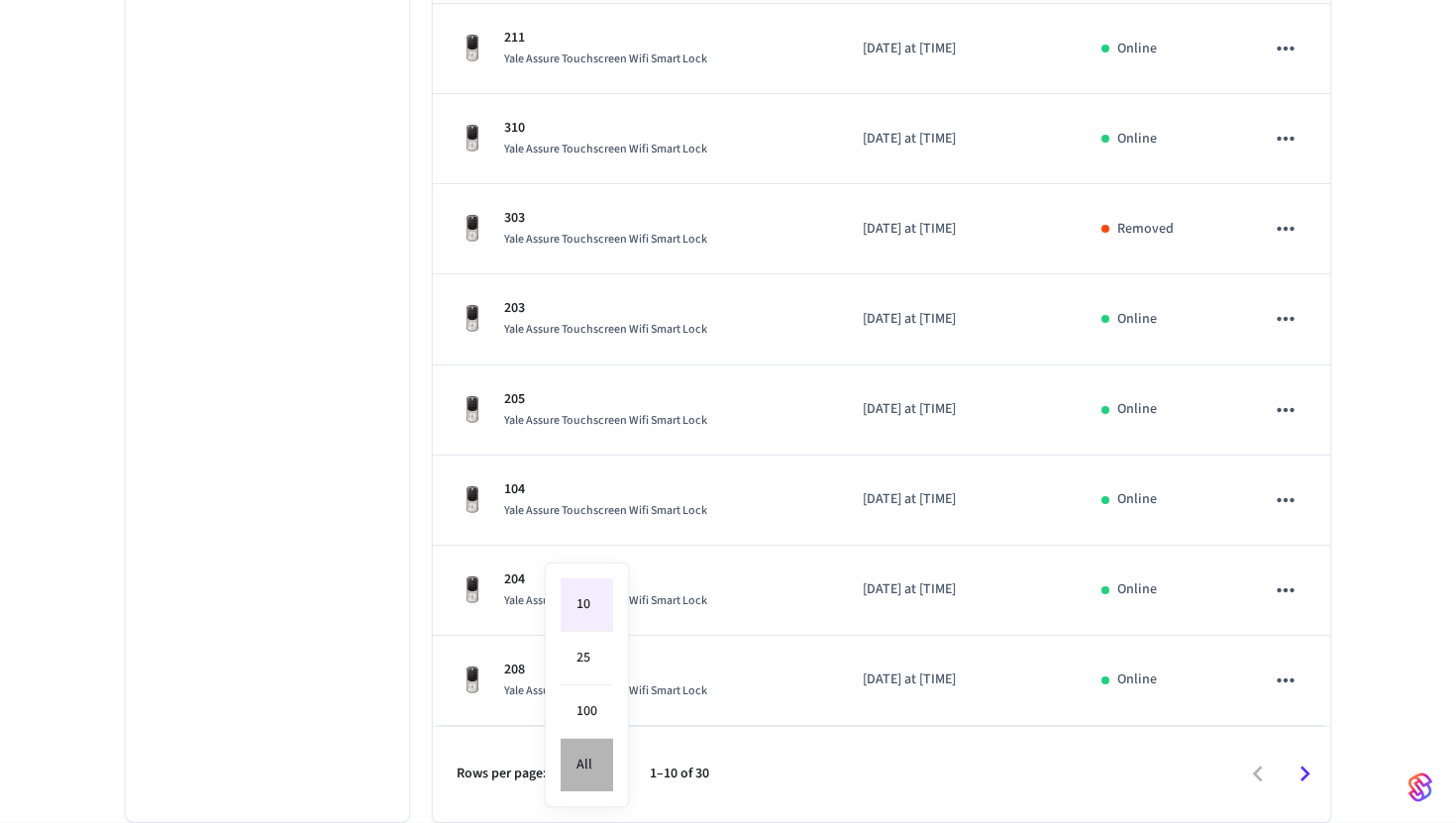 click on "All" at bounding box center [586, 765] 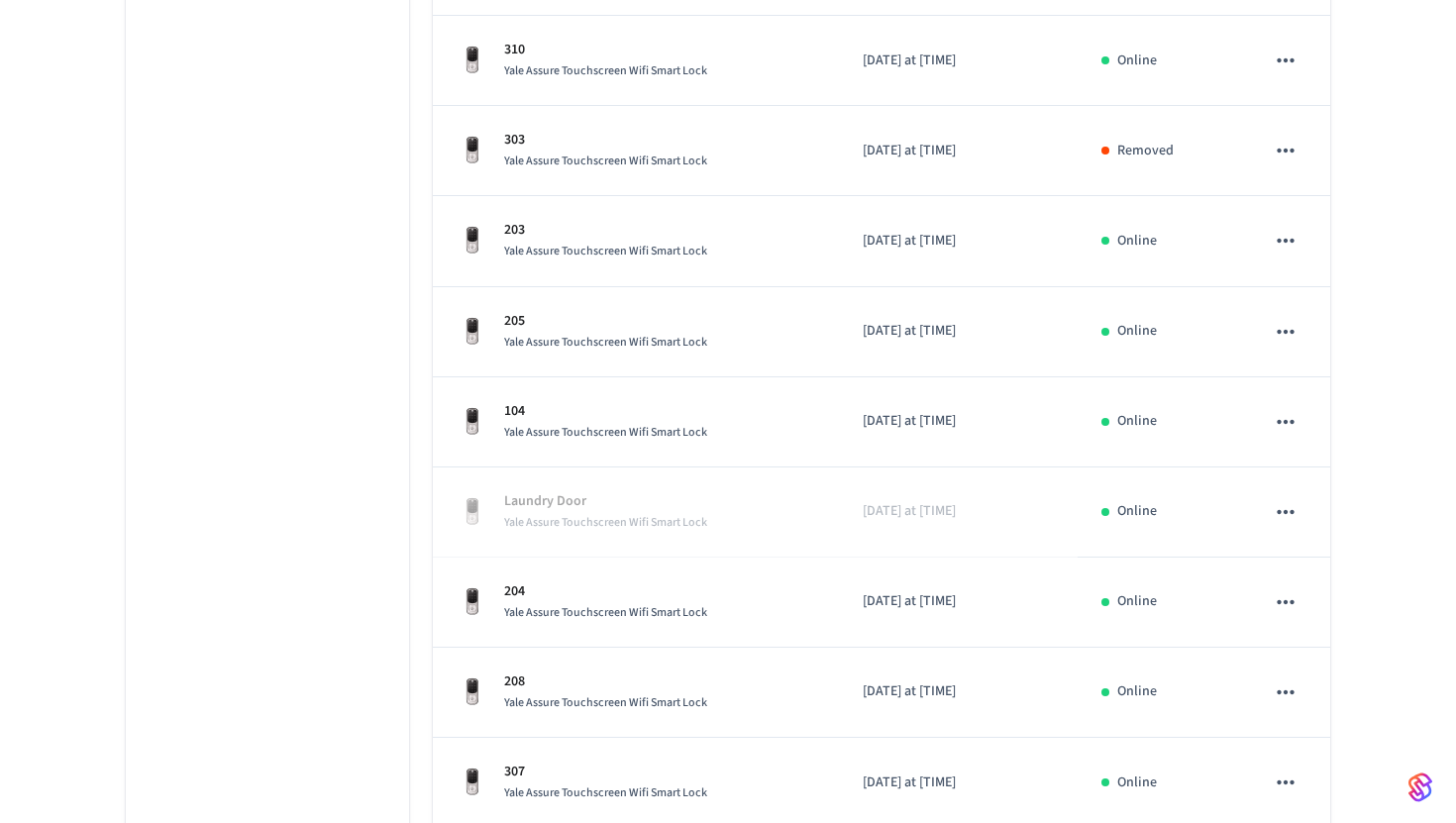 scroll, scrollTop: 1247, scrollLeft: 0, axis: vertical 